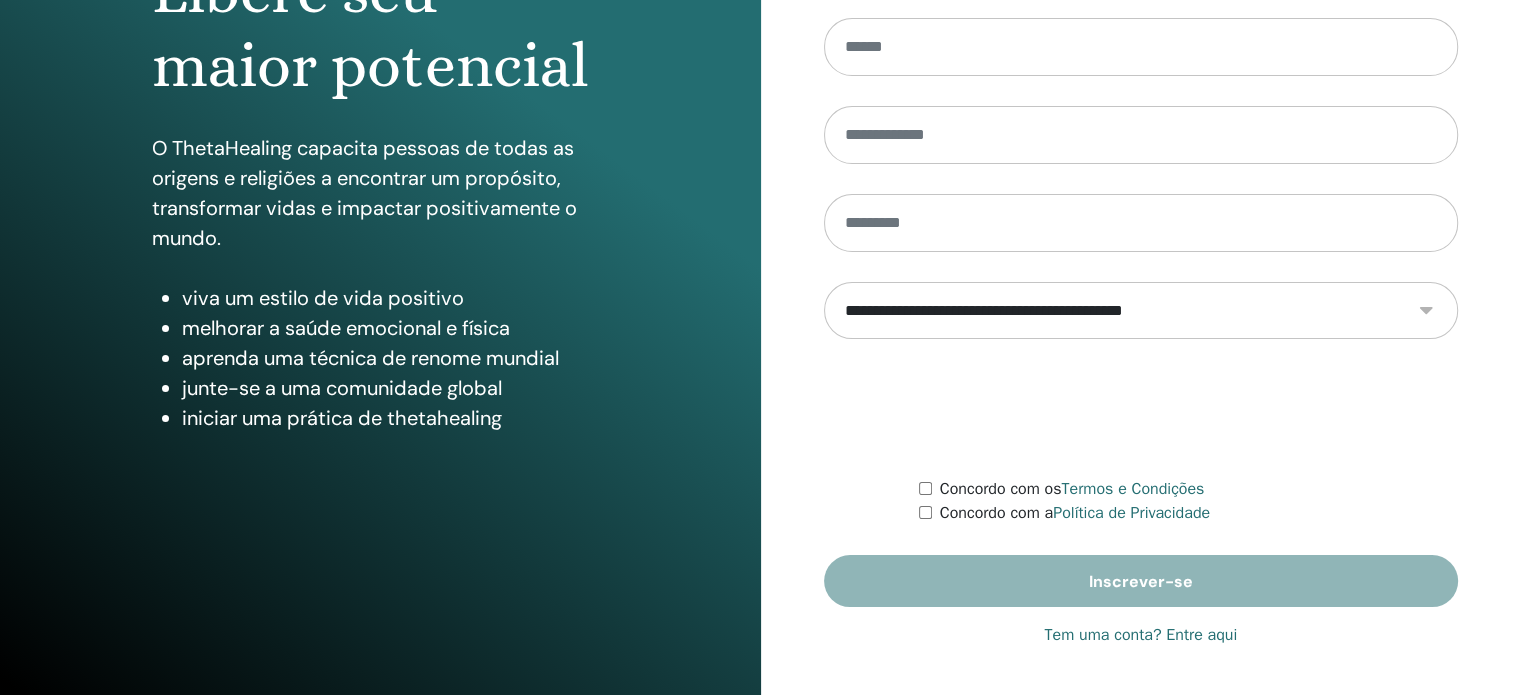 scroll, scrollTop: 264, scrollLeft: 0, axis: vertical 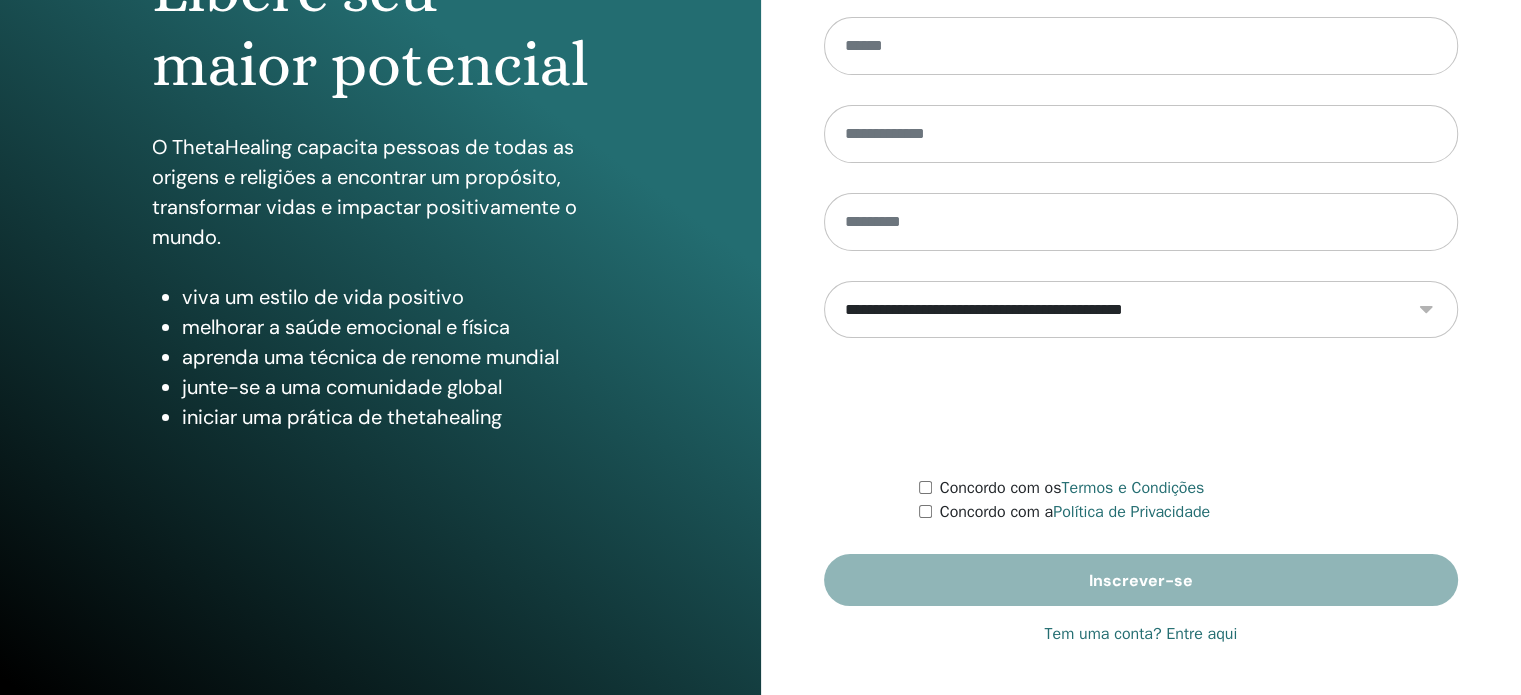 click on "Tem uma conta? Entre aqui" at bounding box center (1140, 634) 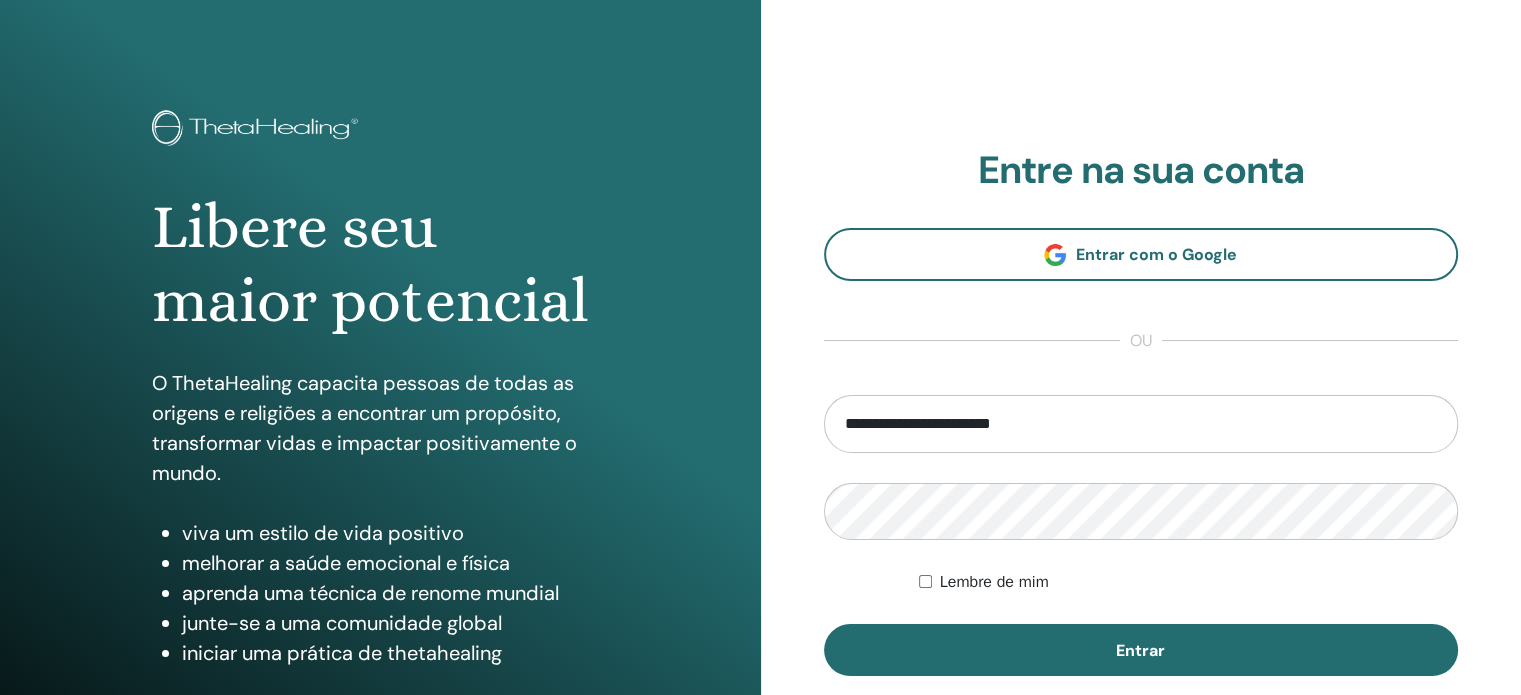 scroll, scrollTop: 0, scrollLeft: 0, axis: both 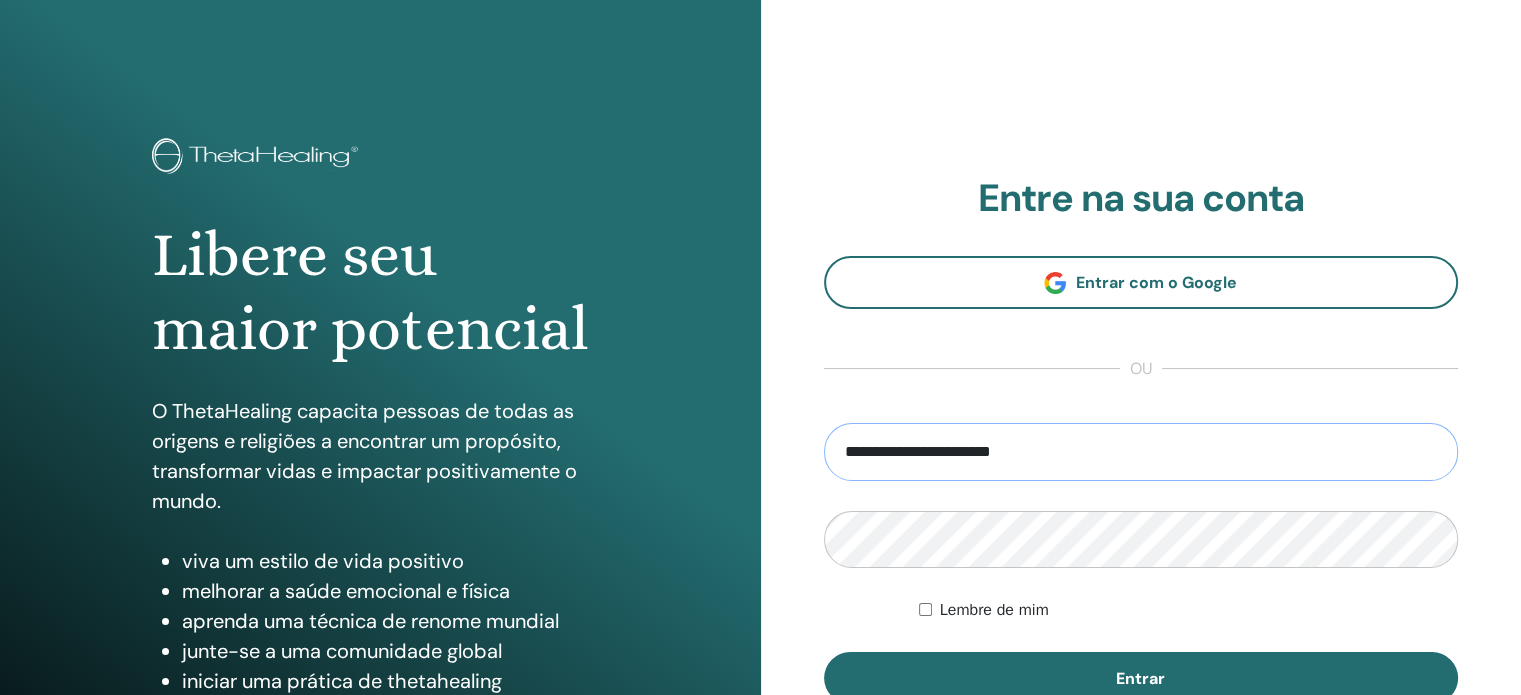 click on "**********" at bounding box center (1141, 452) 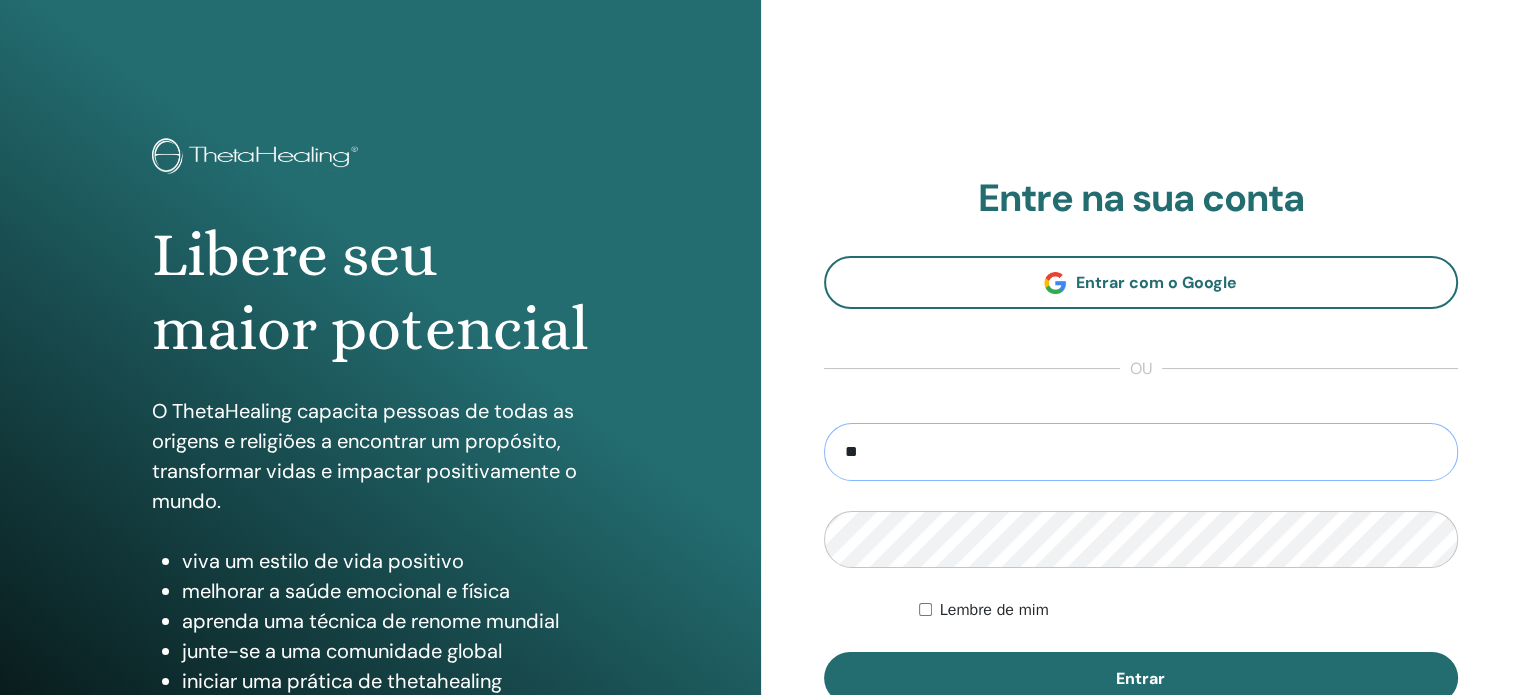 type on "*" 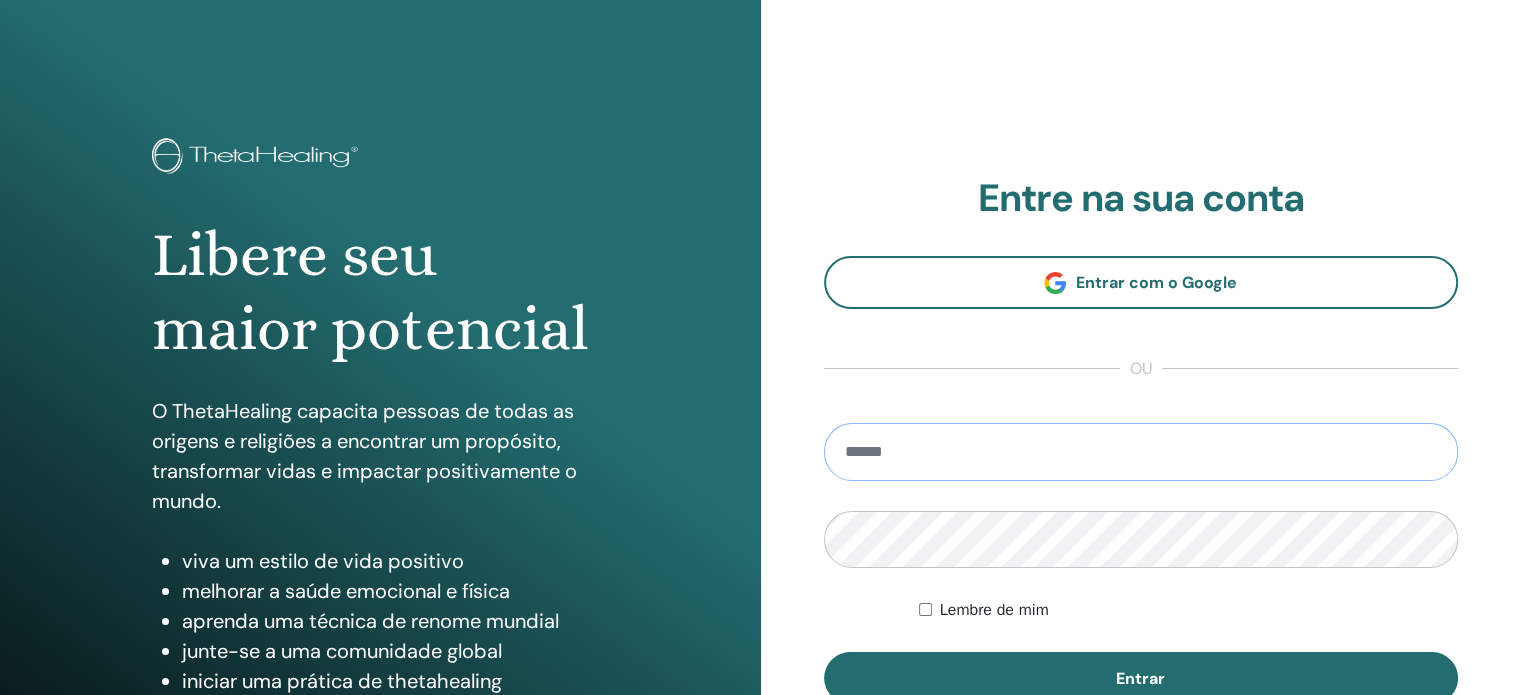 click at bounding box center [1141, 452] 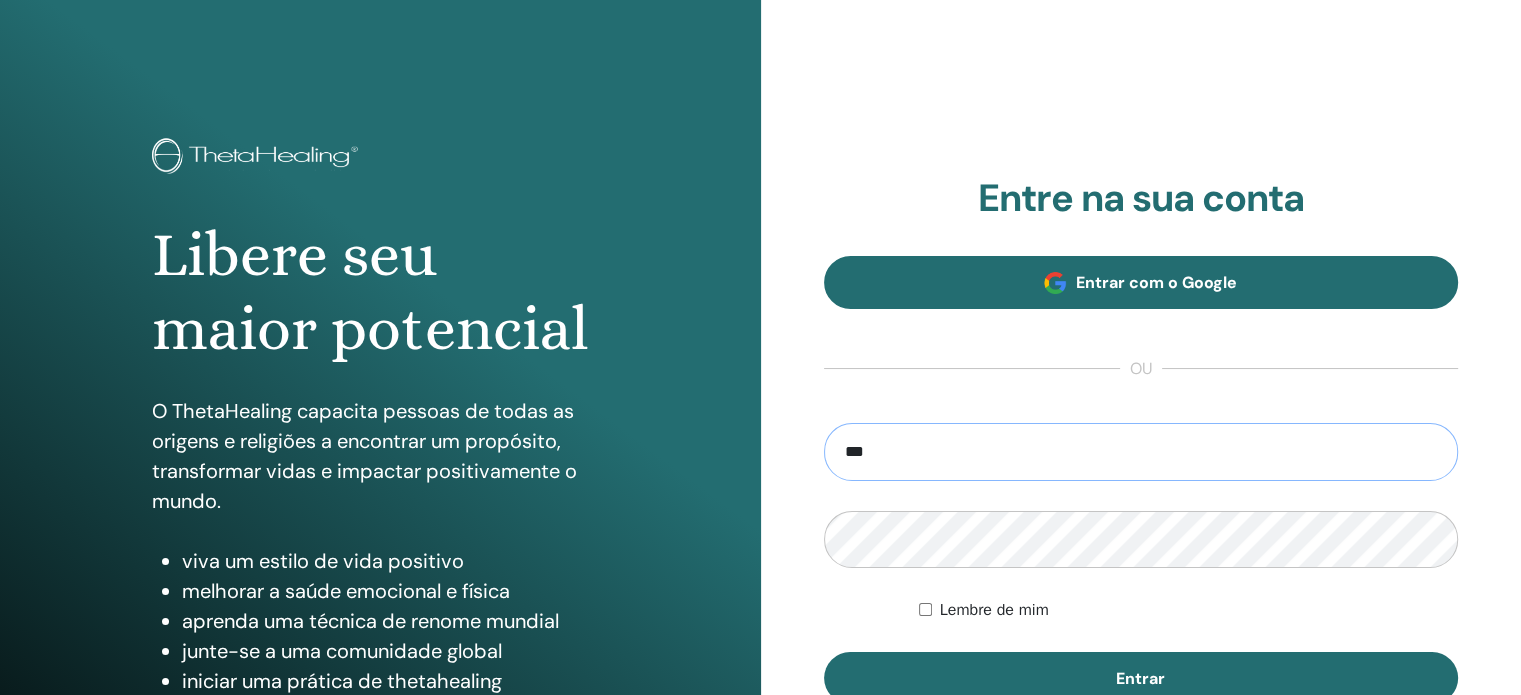 type on "***" 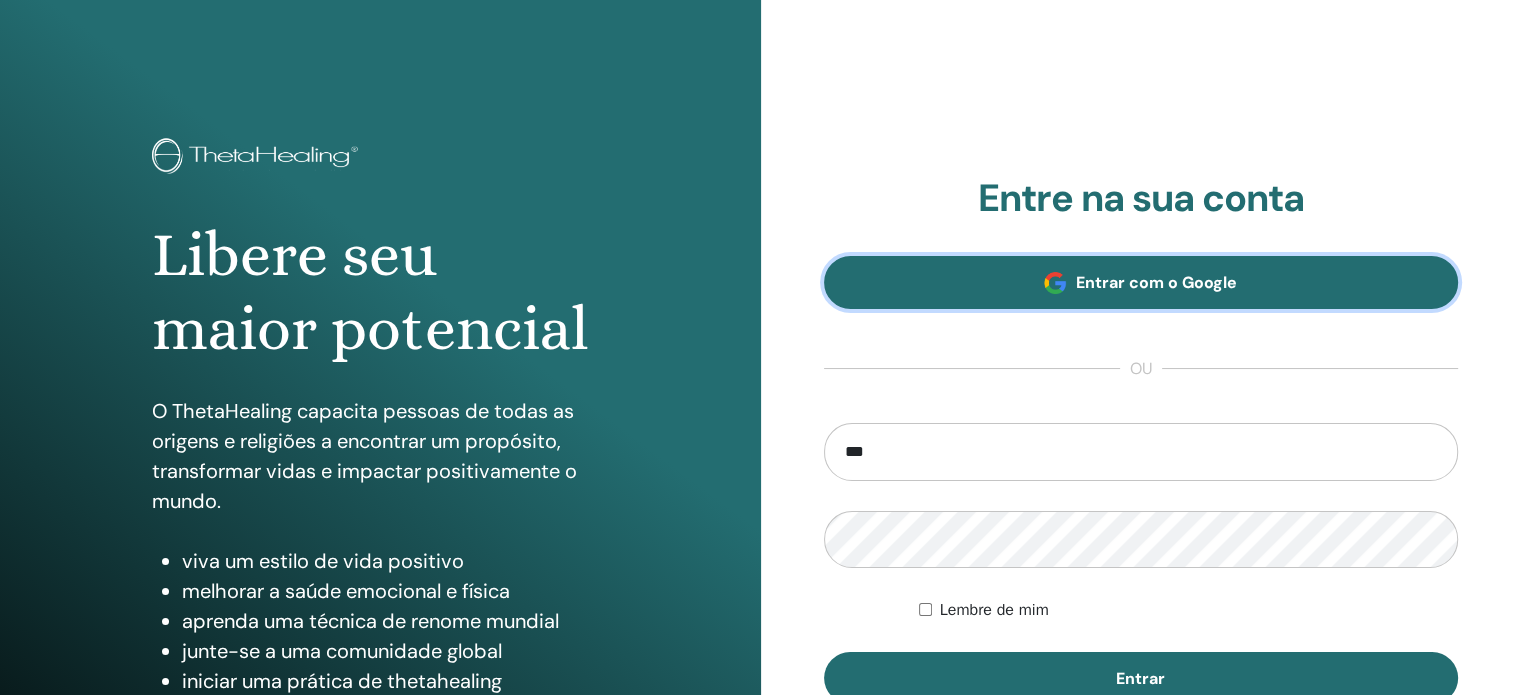 click on "Entrar com o Google" at bounding box center (1156, 282) 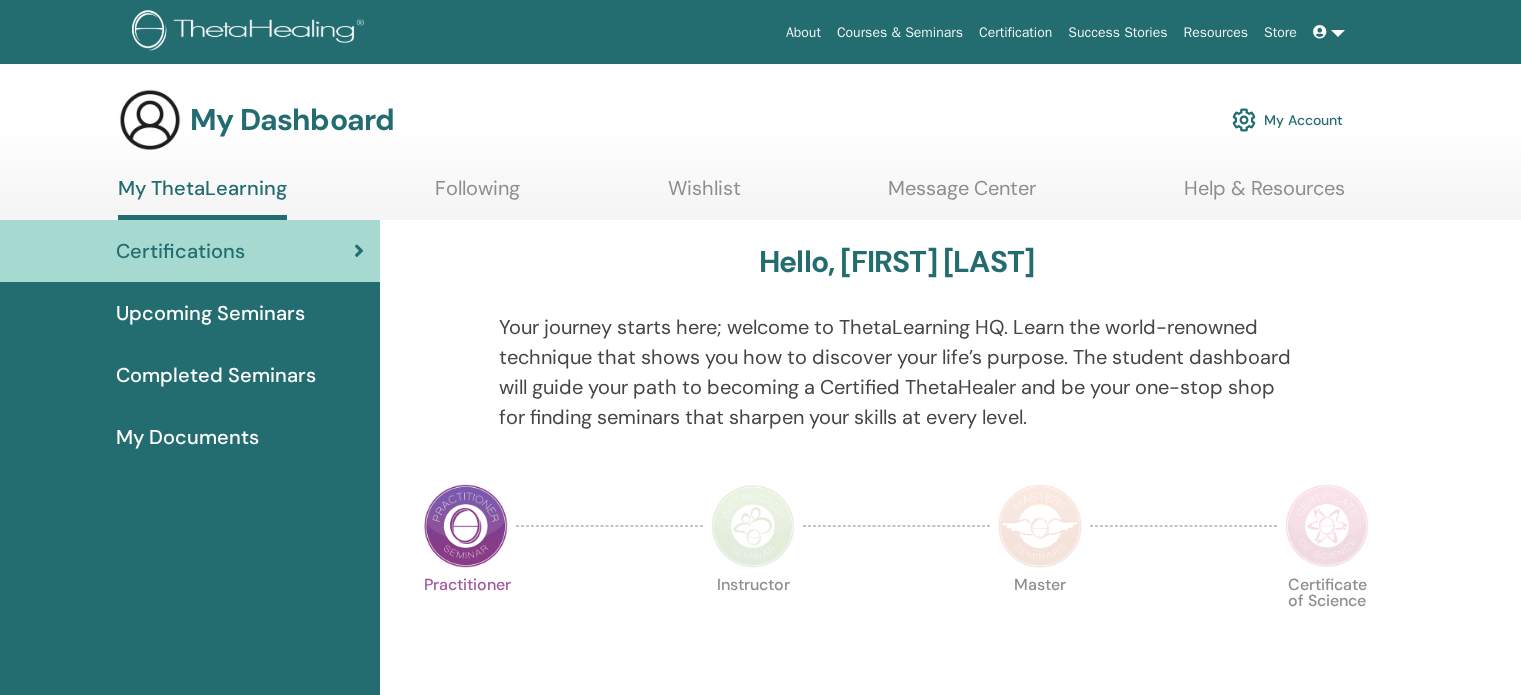 scroll, scrollTop: 0, scrollLeft: 0, axis: both 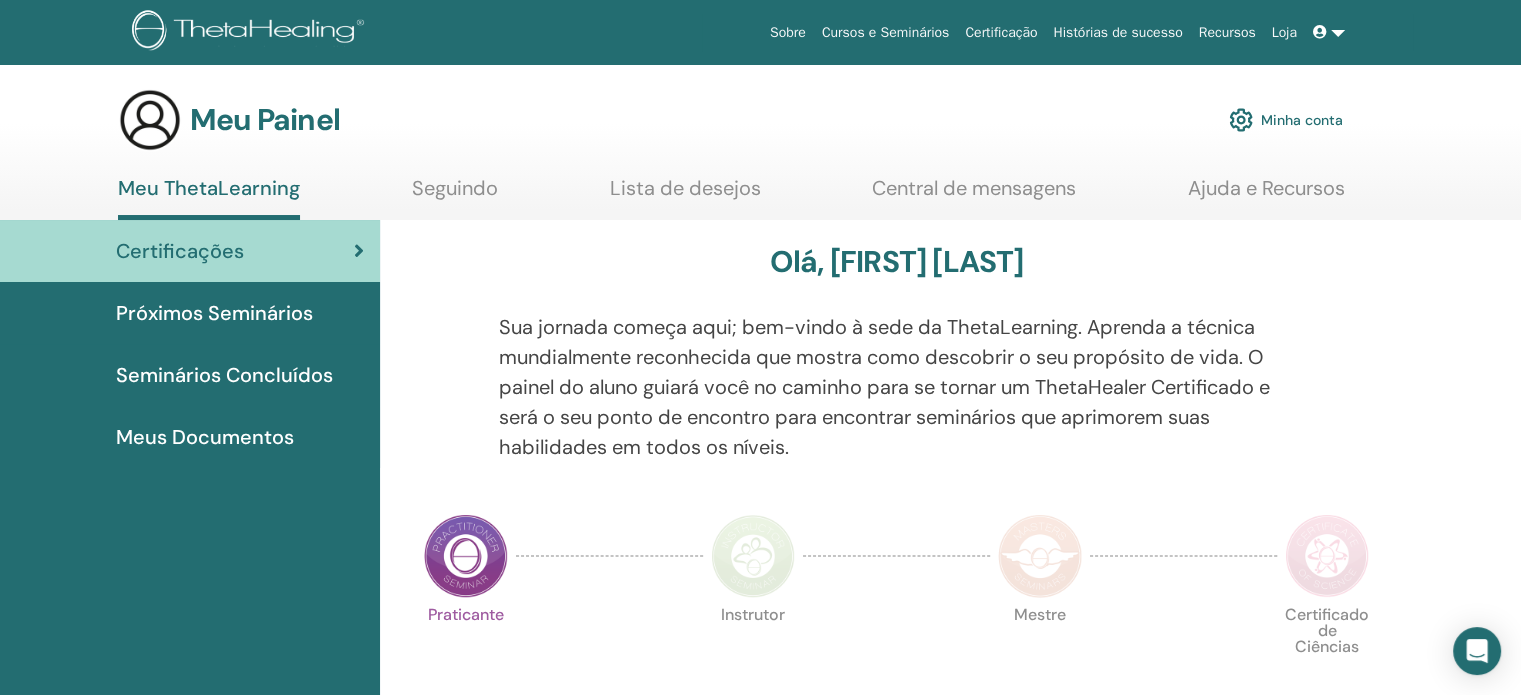 click on "Próximos Seminários" at bounding box center [190, 313] 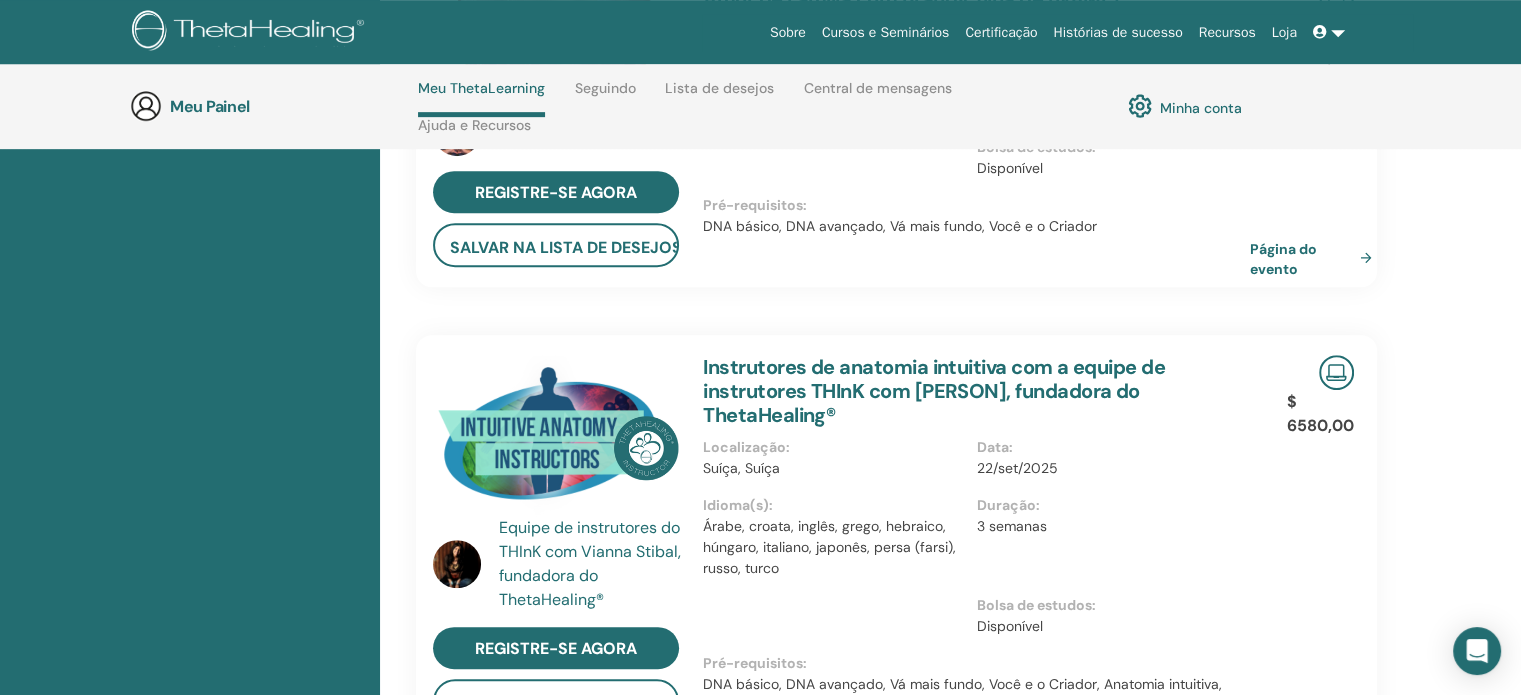 scroll, scrollTop: 1007, scrollLeft: 0, axis: vertical 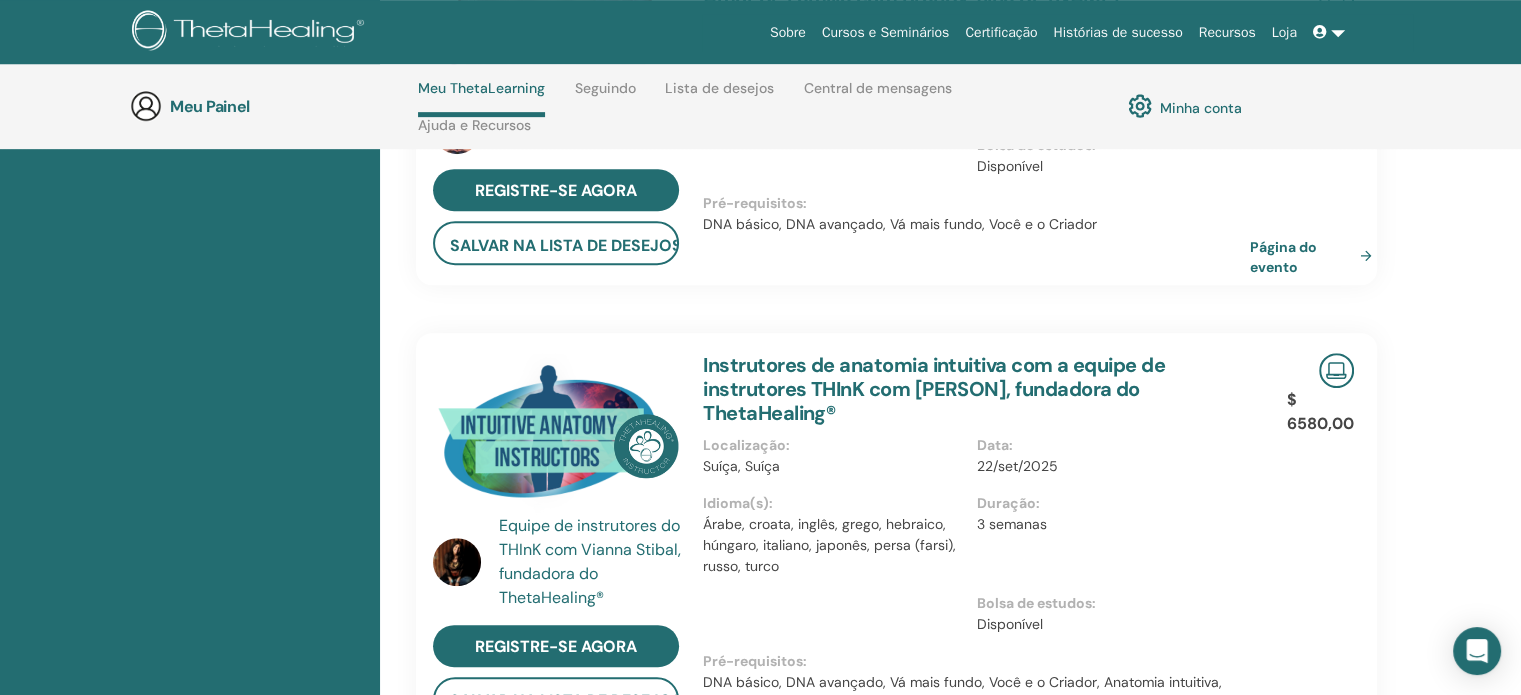 click on "Equipe de instrutores do THInK com [PERSON], fundadora do ThetaHealing® registre-se agora salvar na lista de desejos Instrutores de anatomia intuitiva com a equipe de instrutores THInK com [PERSON], fundadora do ThetaHealing® Localização : [COUNTRY], [COUNTRY] Data : [DATE] Idioma(s) : Árabe, croata, inglês, grego, hebraico, húngaro, italiano, japonês, persa (farsi), russo, turco Duração : 3 semanas Bolsa de estudos : Disponível Pré-requisitos : DNA básico, DNA avançado, Vá mais fundo, Você e o Criador, Anatomia intuitiva, Instrutores de DNA básico, Instrutores de DNA avançado, Instrutores Vá mais fundo $ 6580,00 Página do evento" at bounding box center (896, 536) 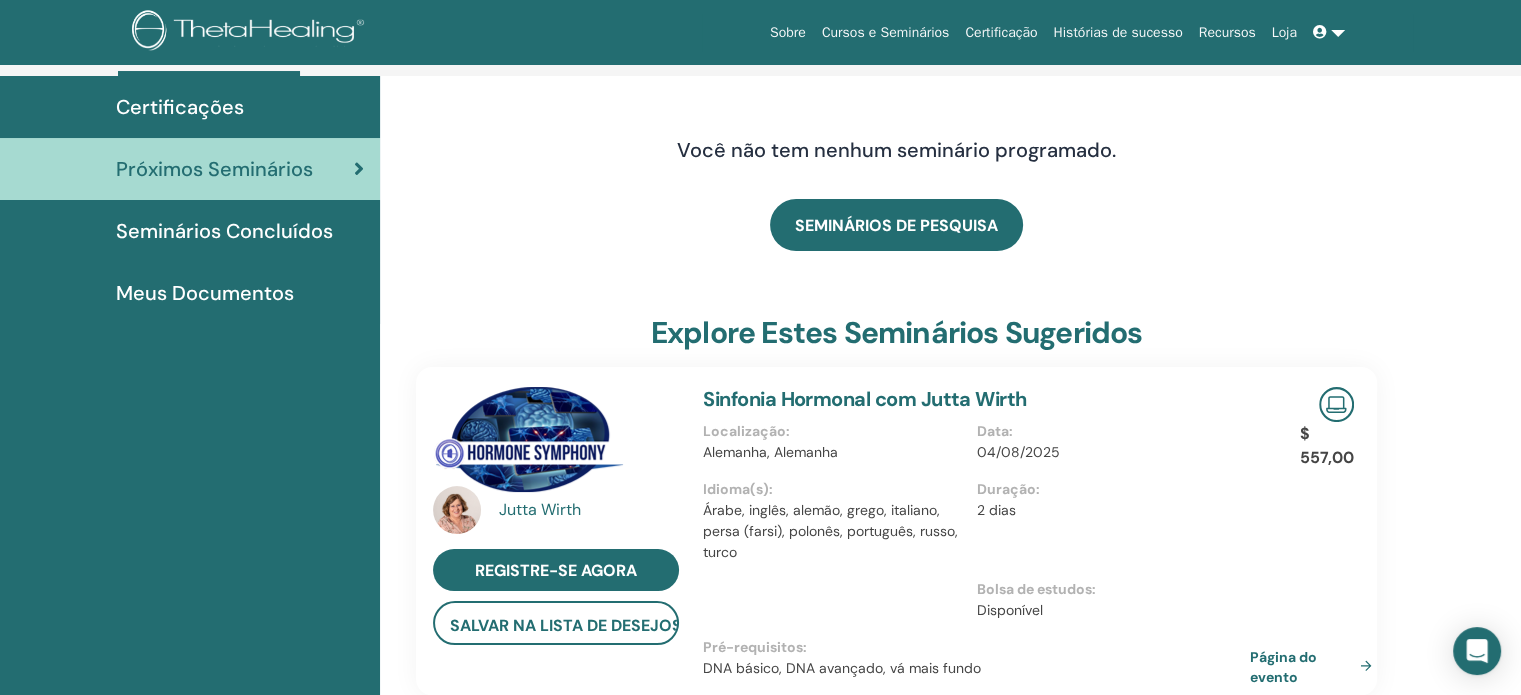 scroll, scrollTop: 0, scrollLeft: 0, axis: both 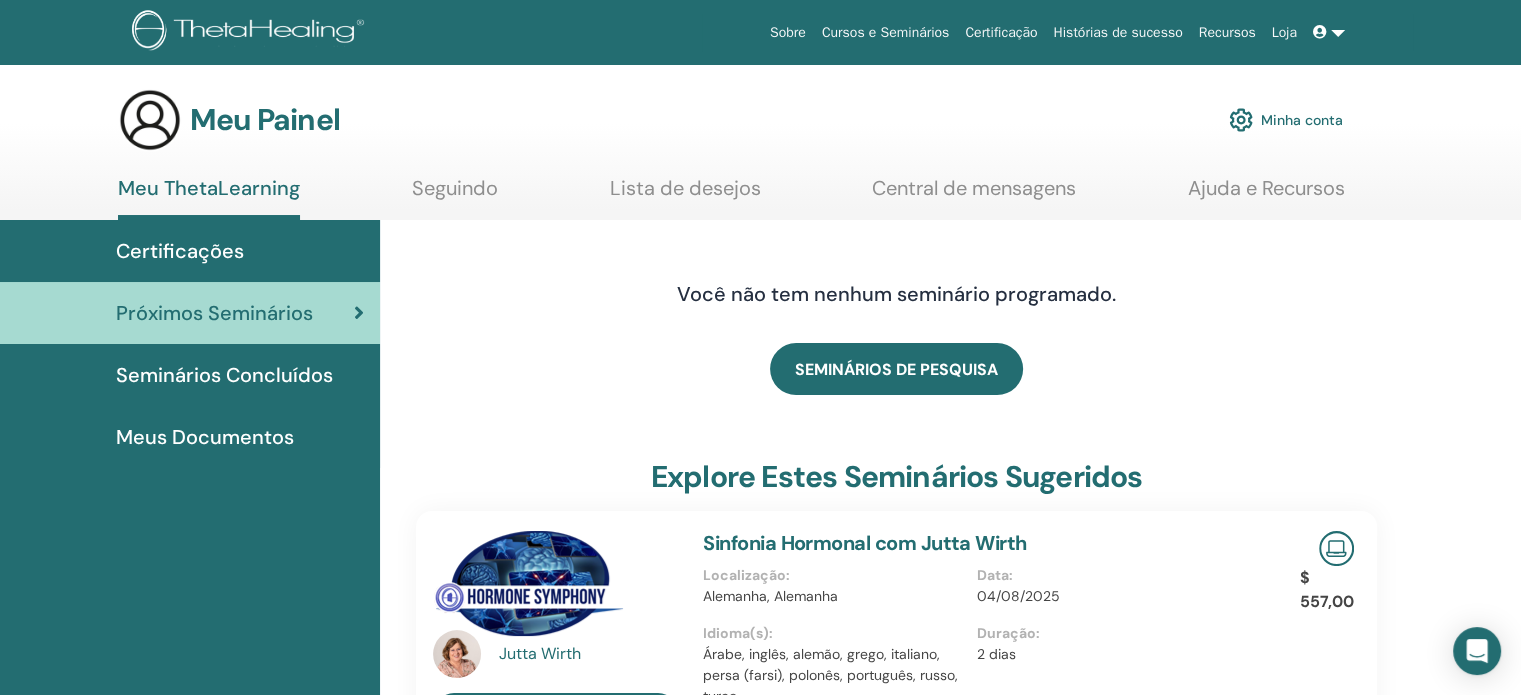 click on "Minha conta" at bounding box center [1302, 121] 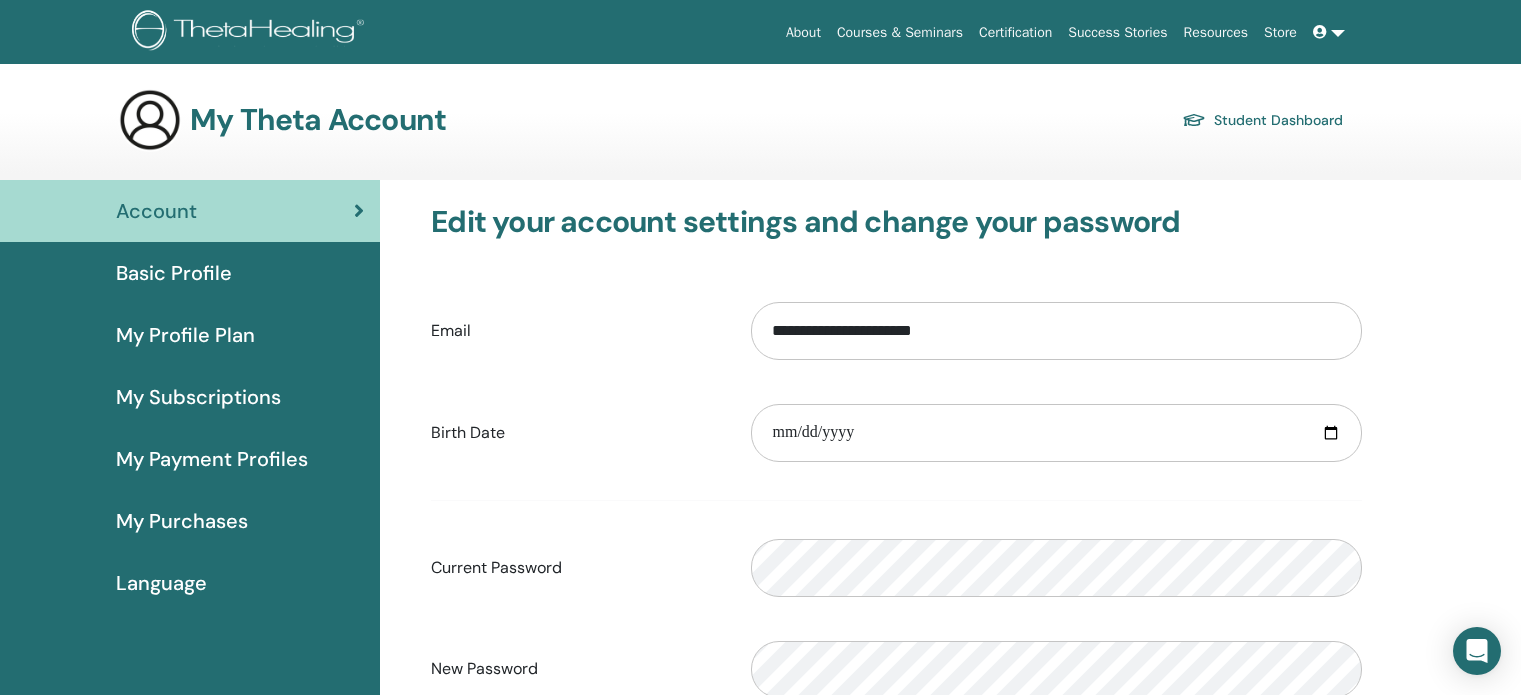 scroll, scrollTop: 0, scrollLeft: 0, axis: both 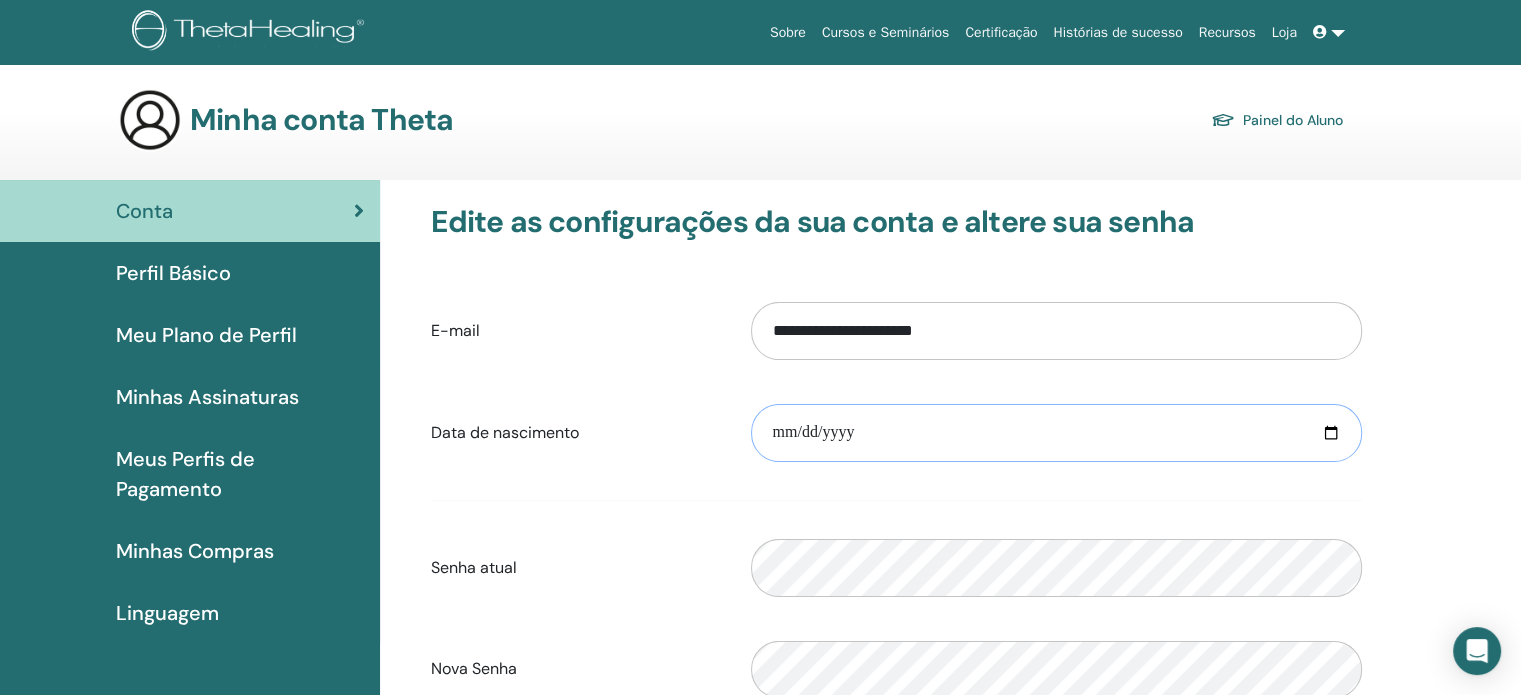 click at bounding box center [1056, 433] 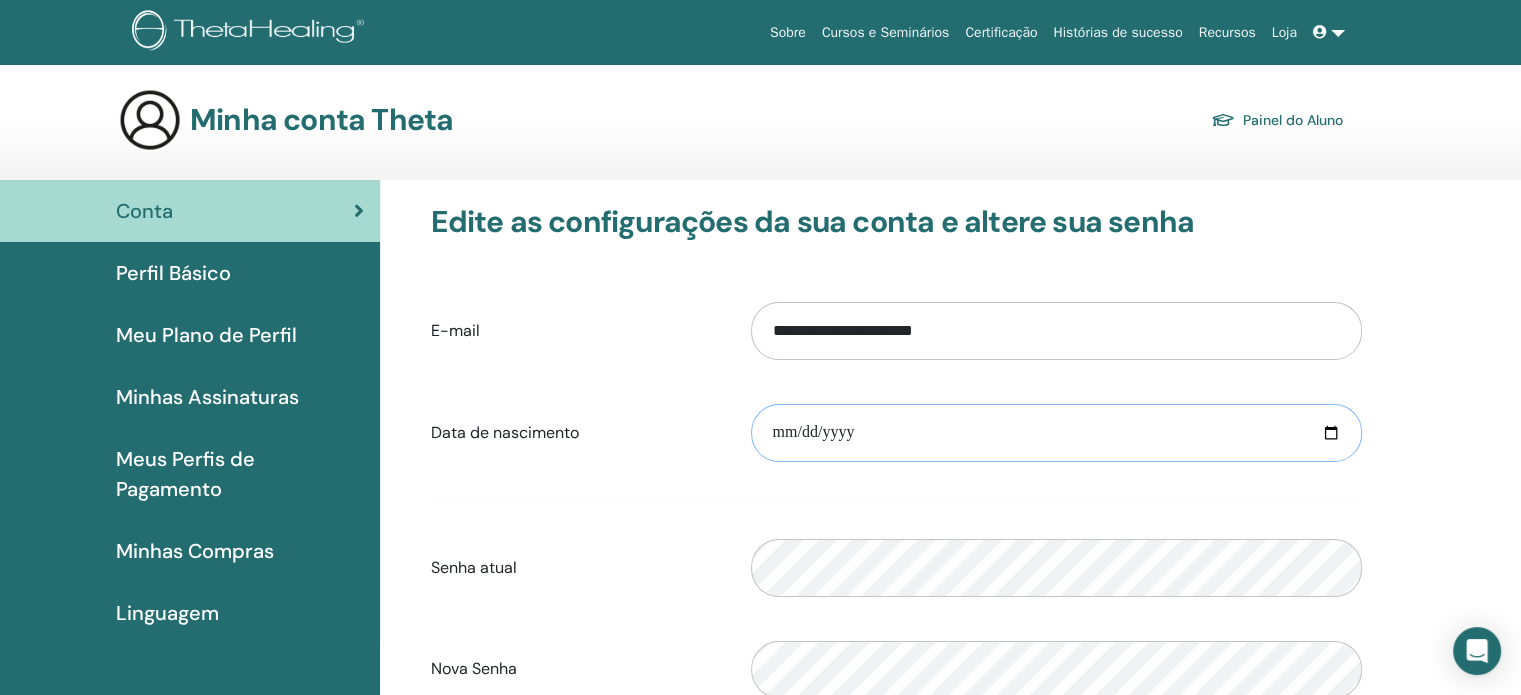 type on "**********" 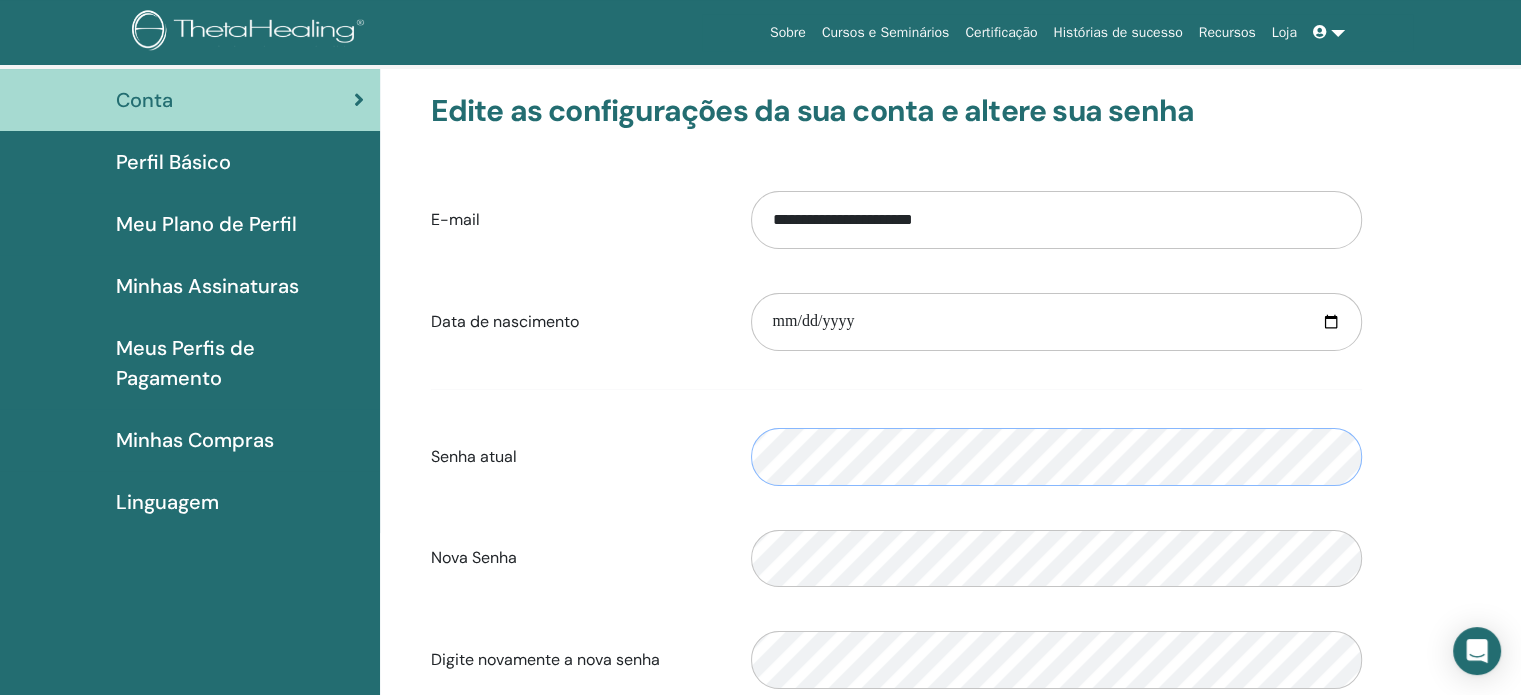 scroll, scrollTop: 112, scrollLeft: 0, axis: vertical 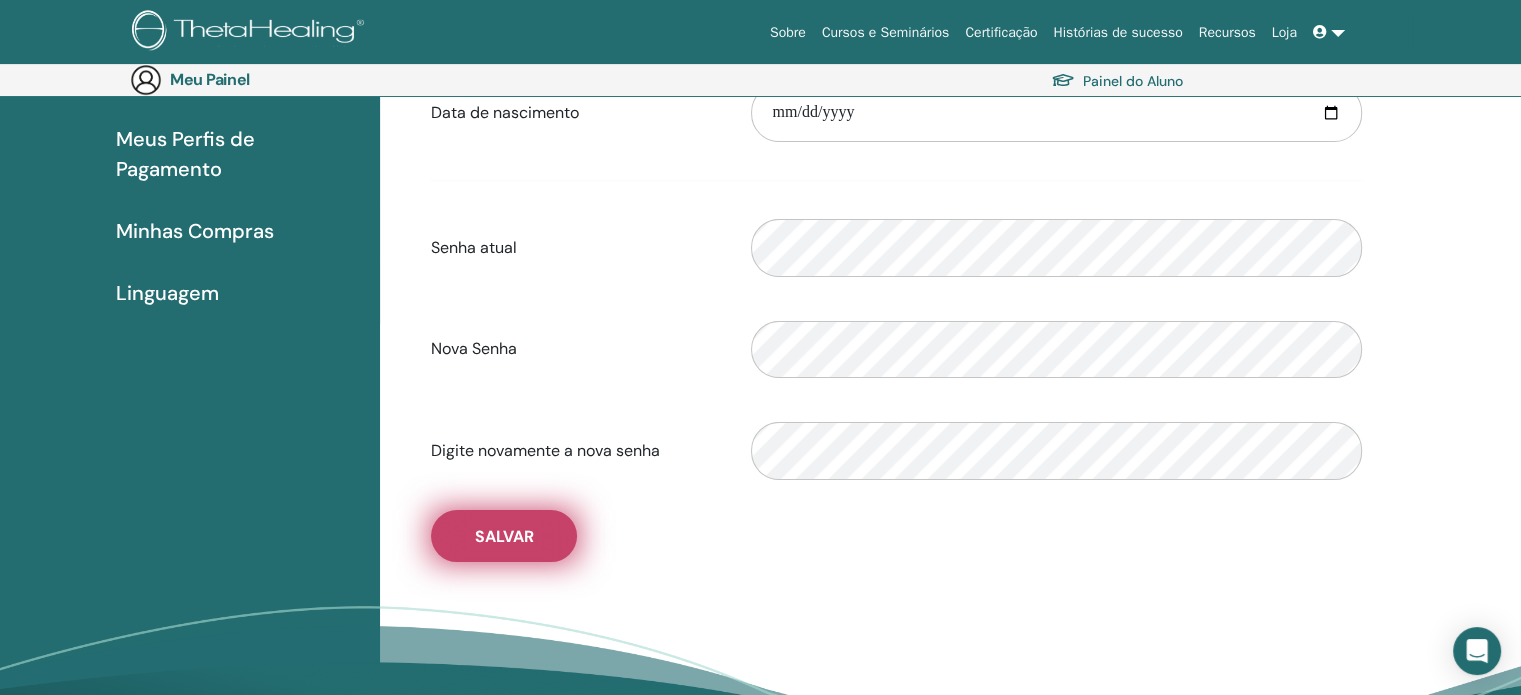click on "Salvar" at bounding box center [504, 536] 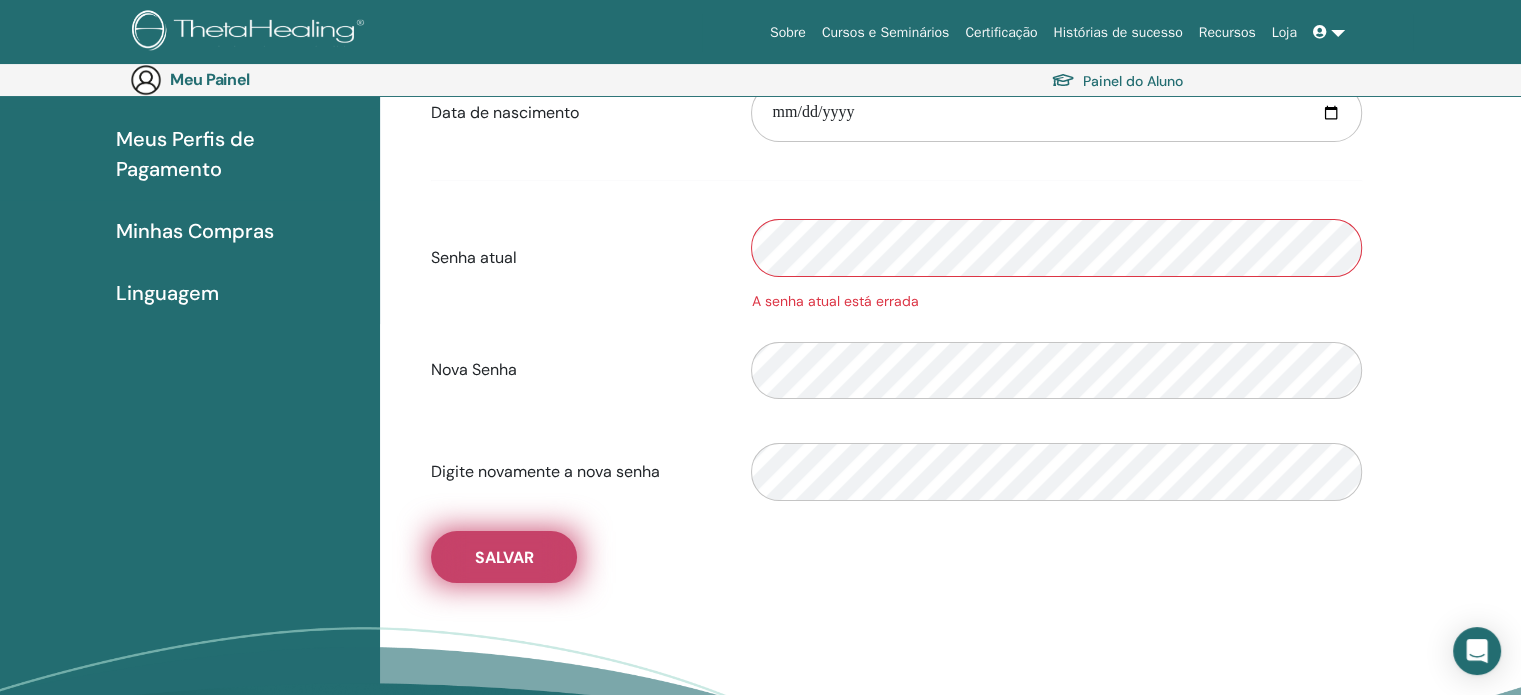 click on "Salvar" at bounding box center (504, 557) 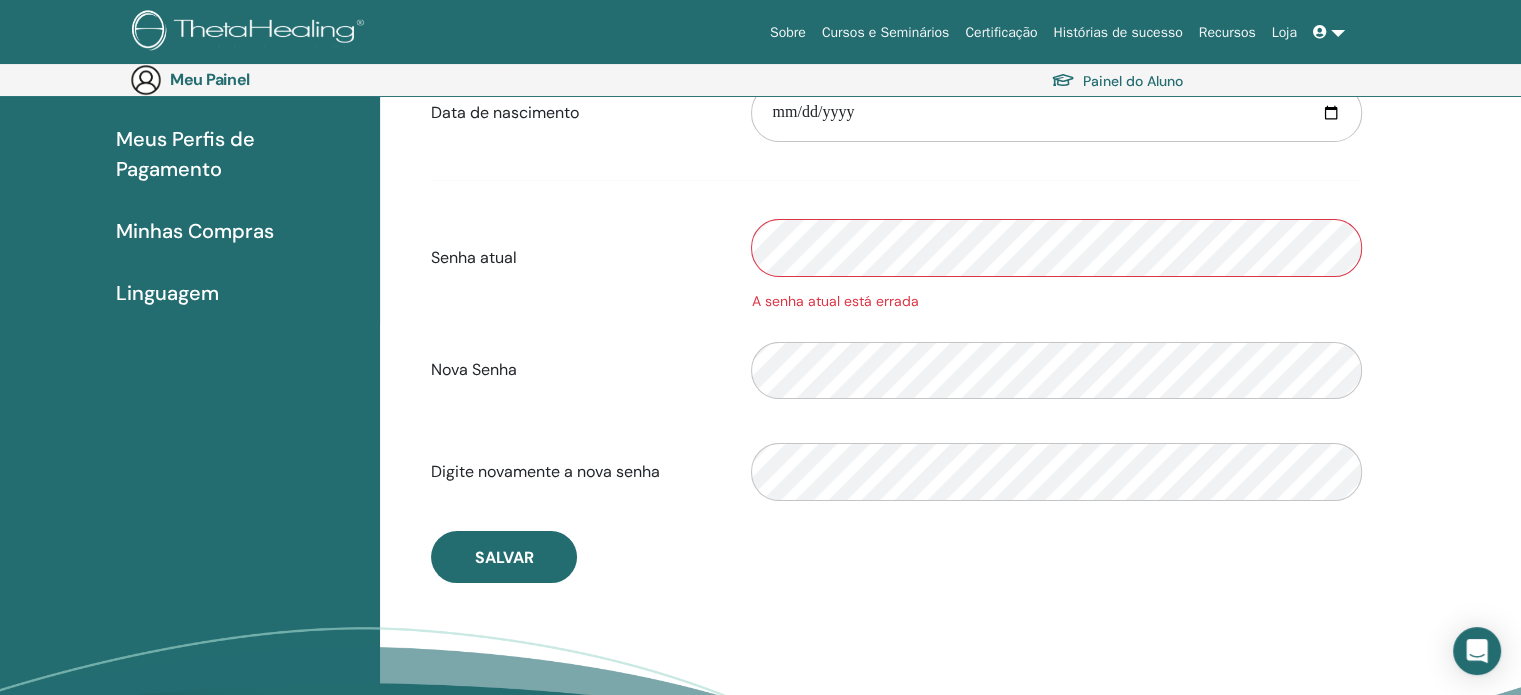 click at bounding box center (1329, 32) 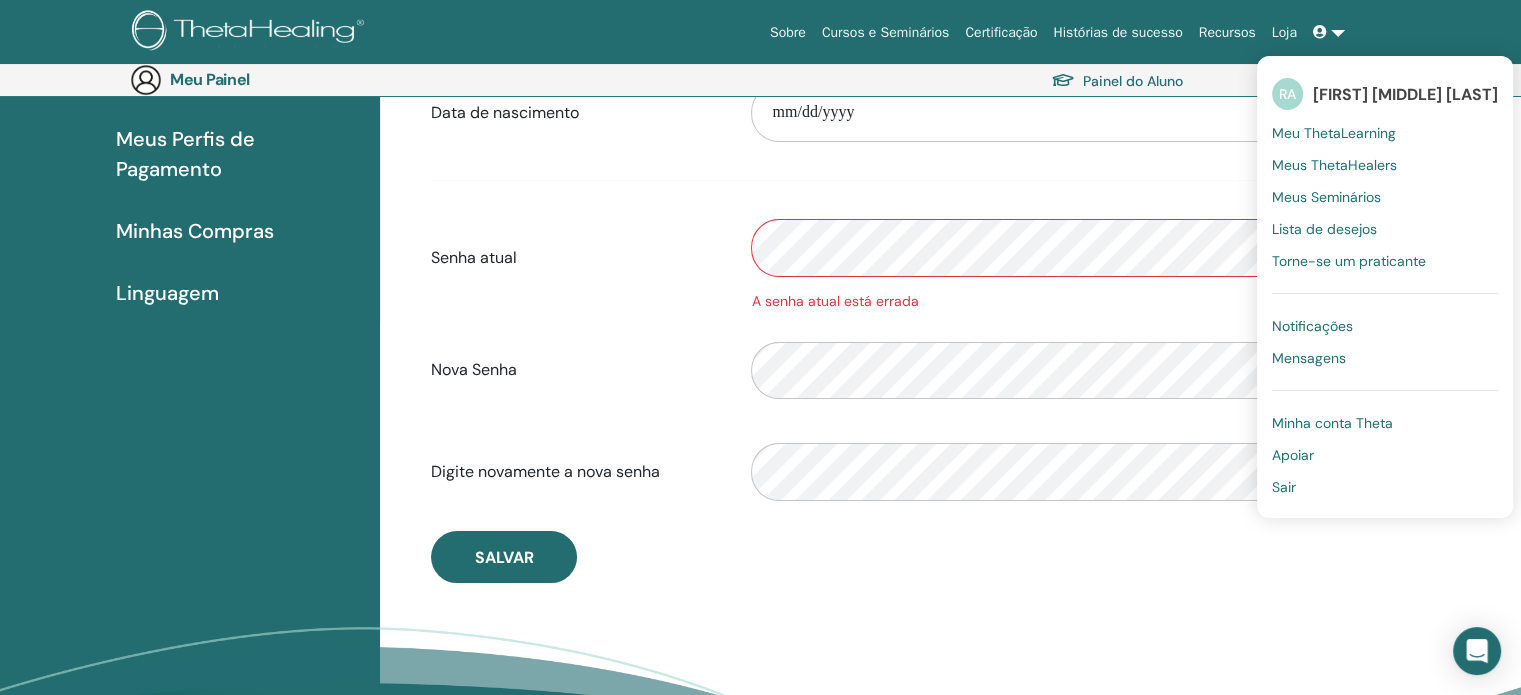 click on "Sair" at bounding box center (1284, 487) 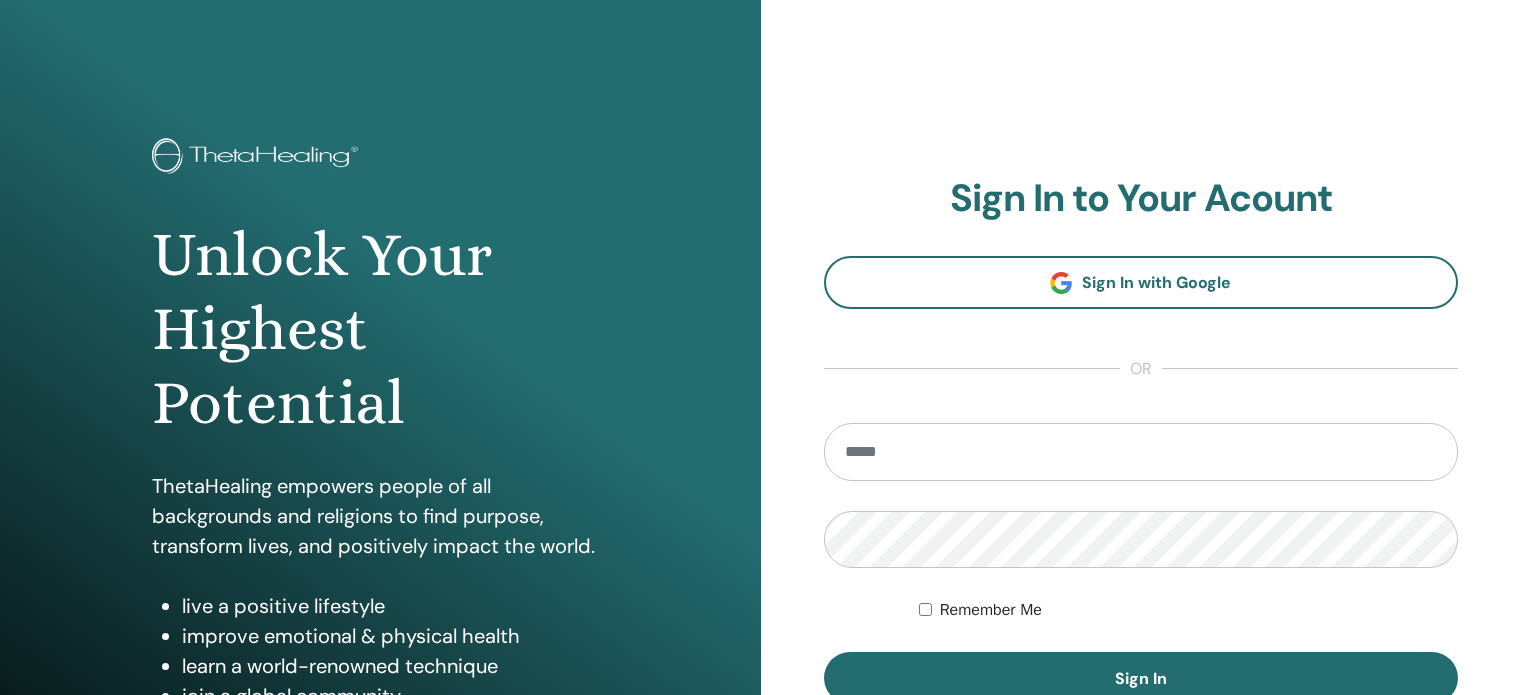 scroll, scrollTop: 0, scrollLeft: 0, axis: both 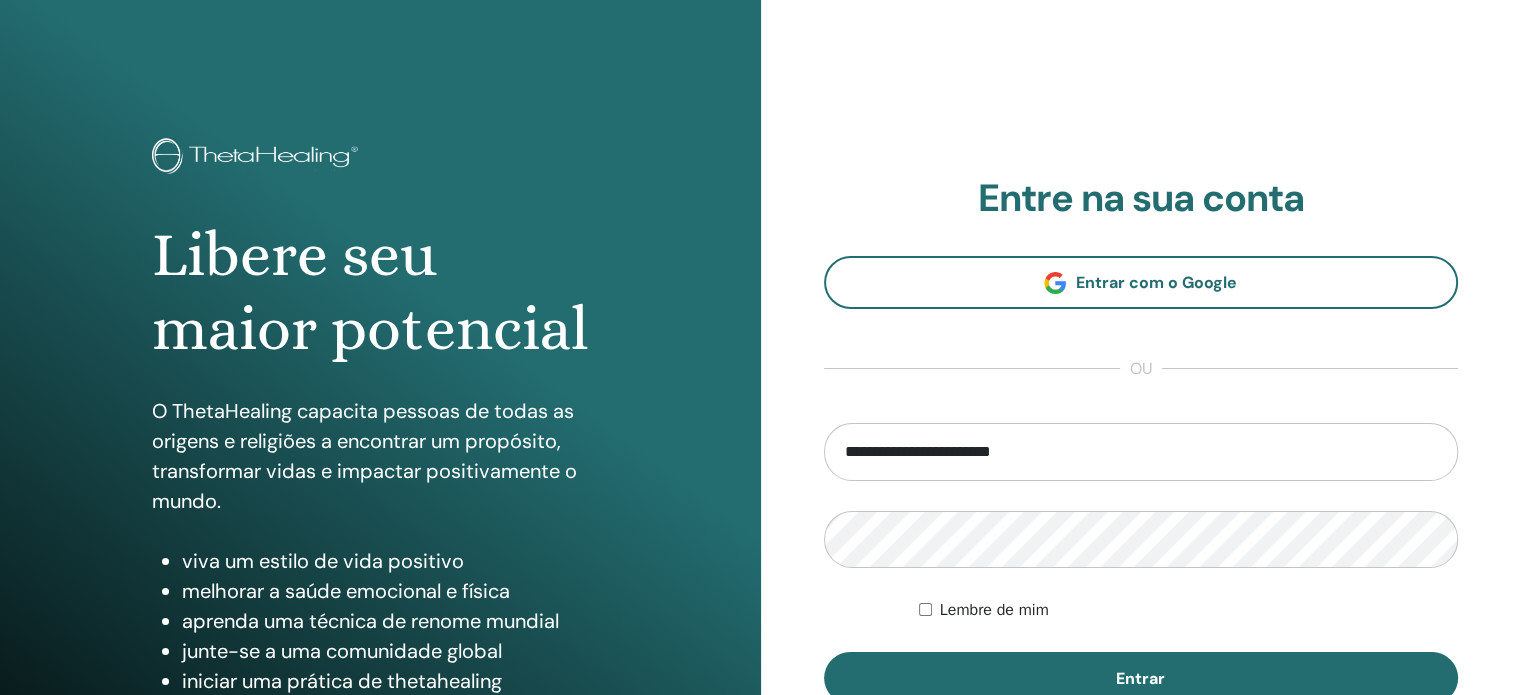 click on "**********" at bounding box center (1141, 452) 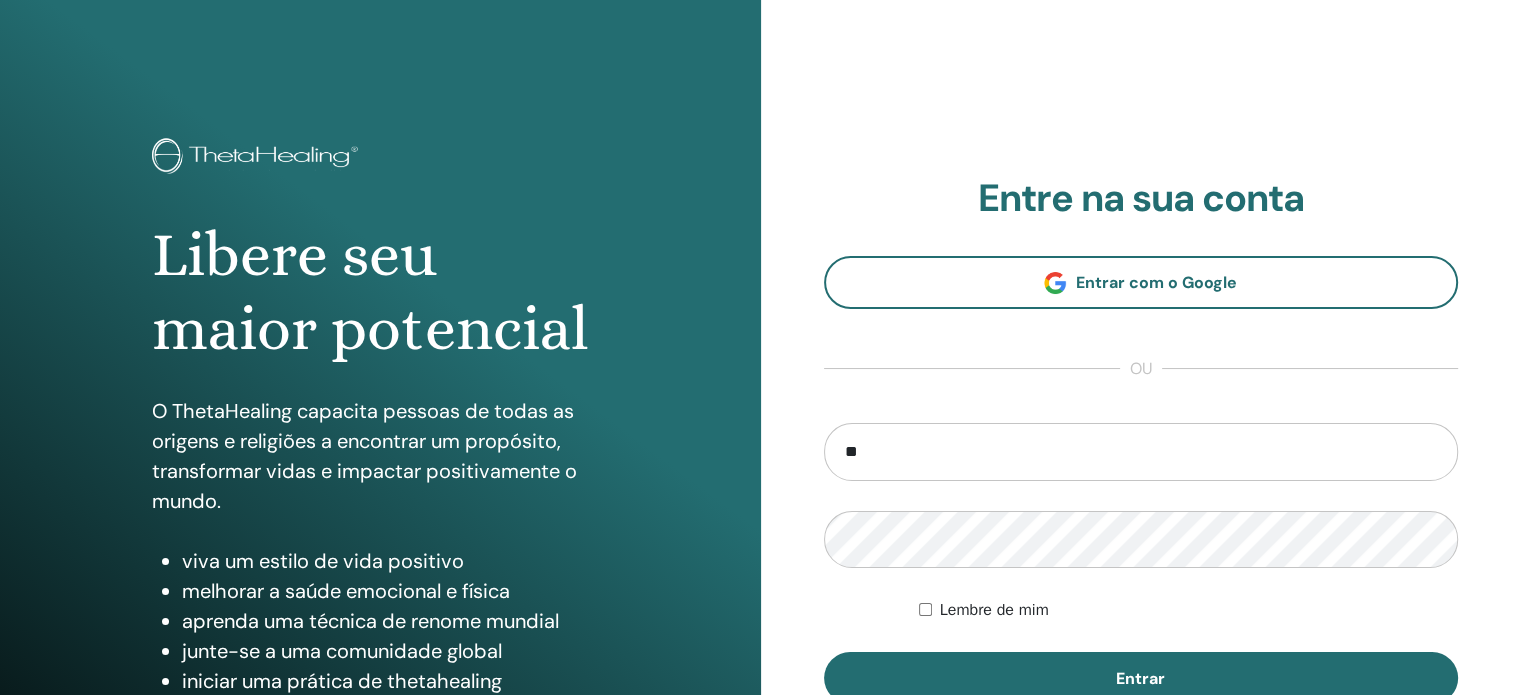 type on "*" 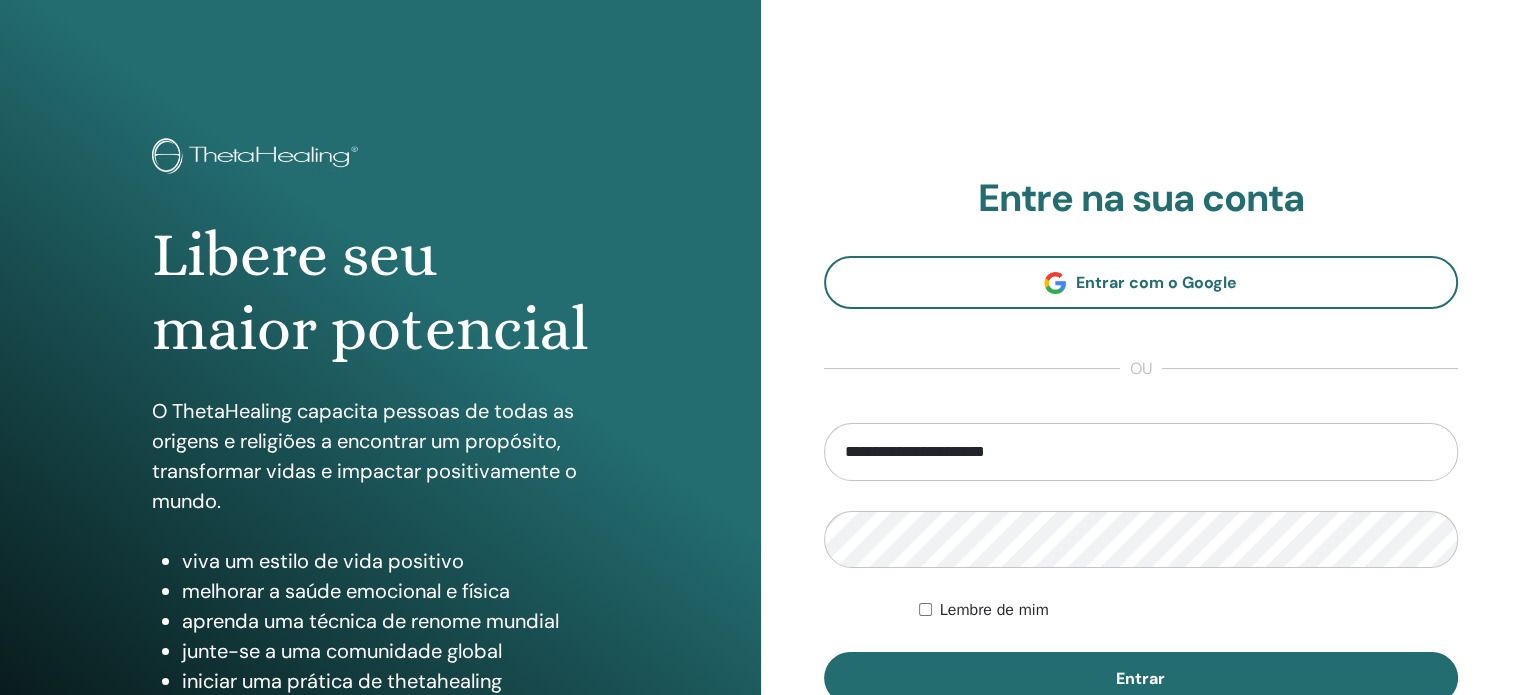 type on "**********" 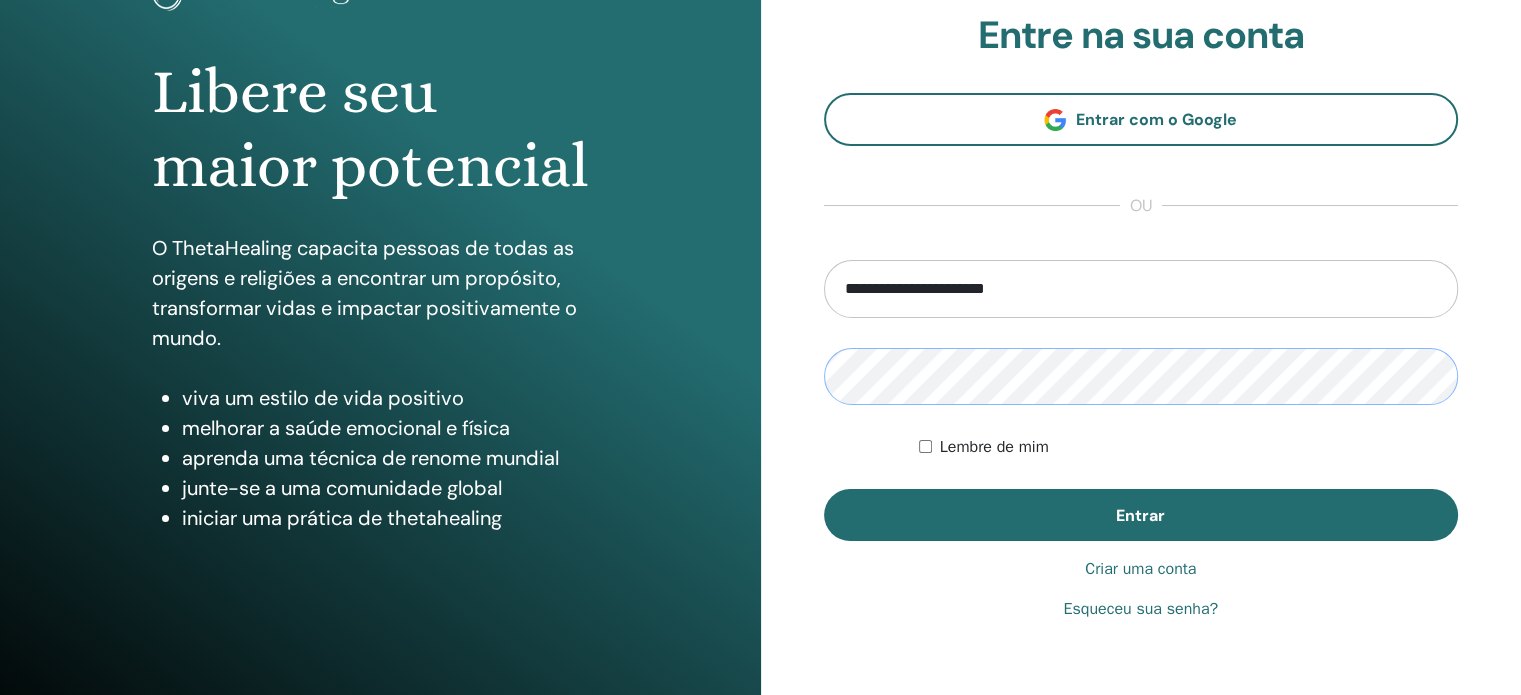 scroll, scrollTop: 264, scrollLeft: 0, axis: vertical 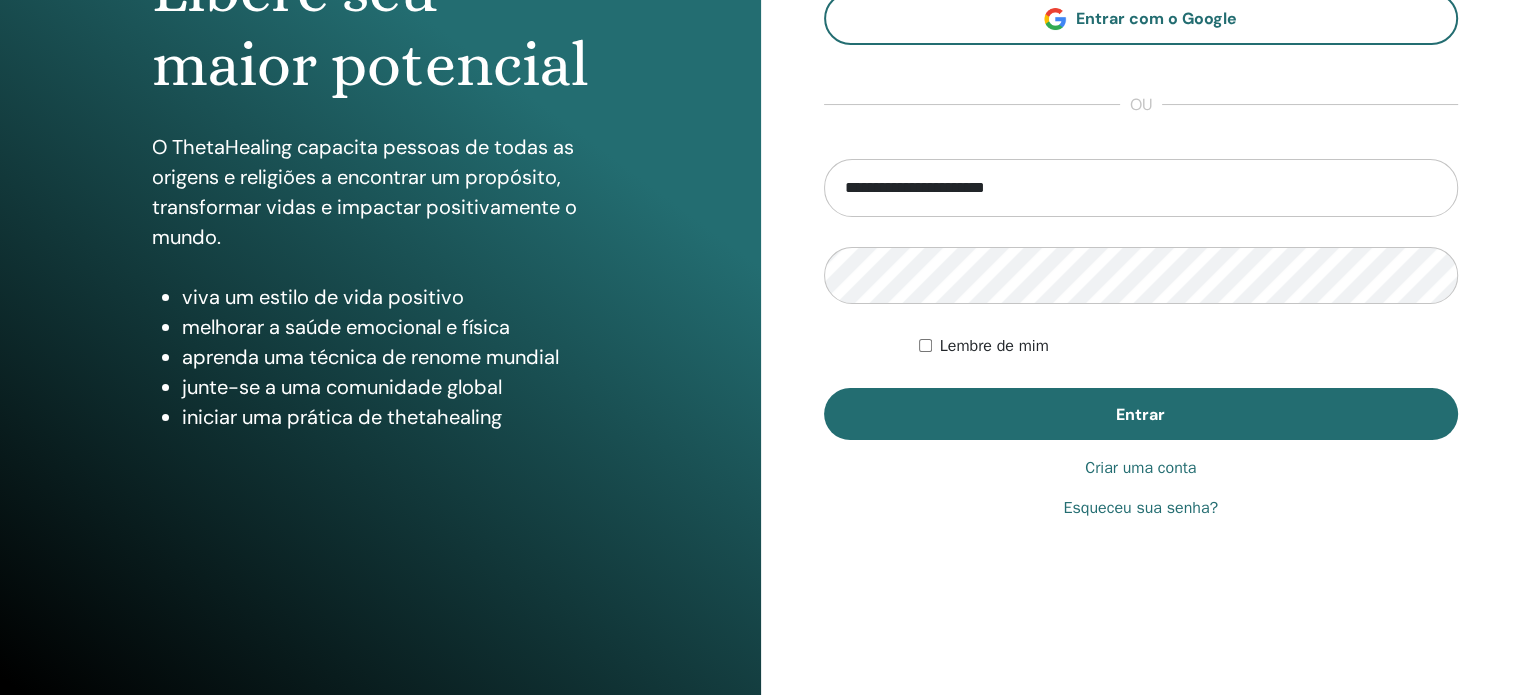 click on "Criar uma conta" at bounding box center (1140, 468) 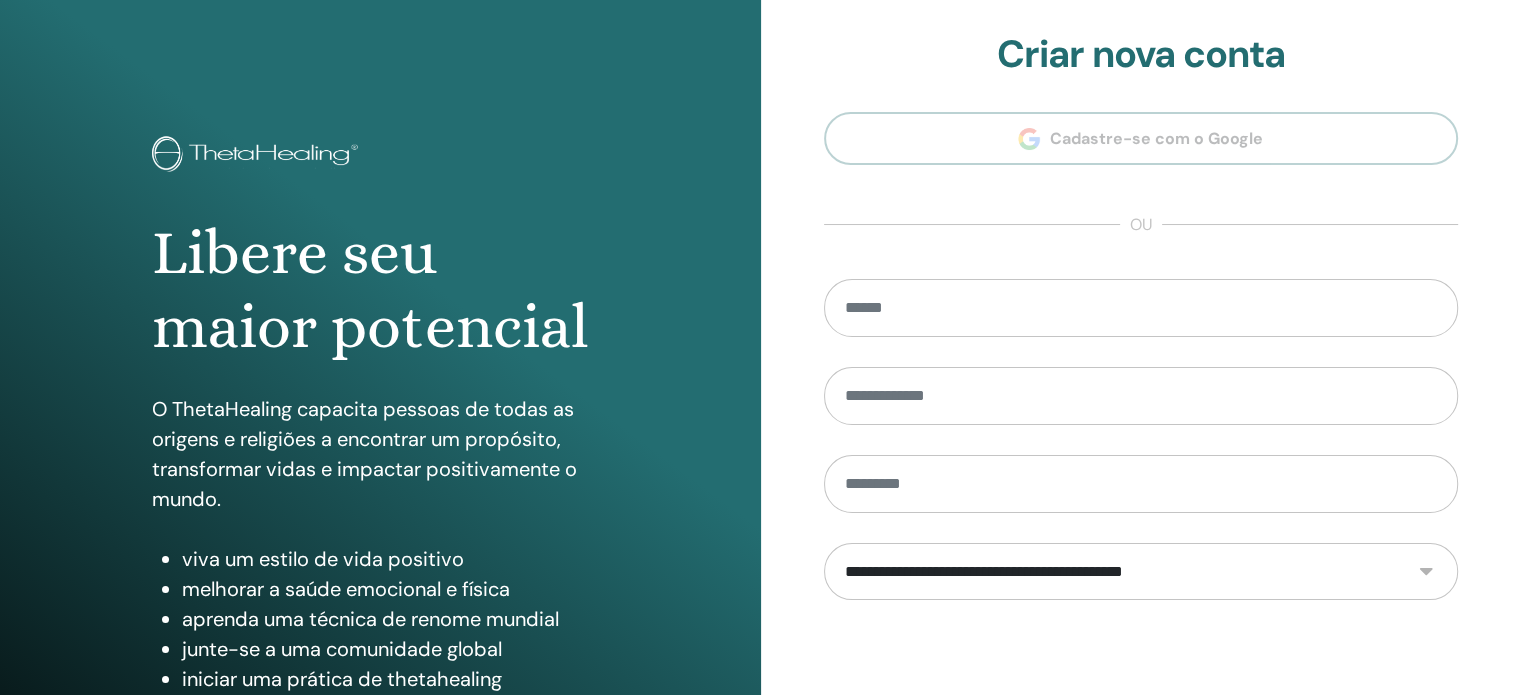 scroll, scrollTop: 0, scrollLeft: 0, axis: both 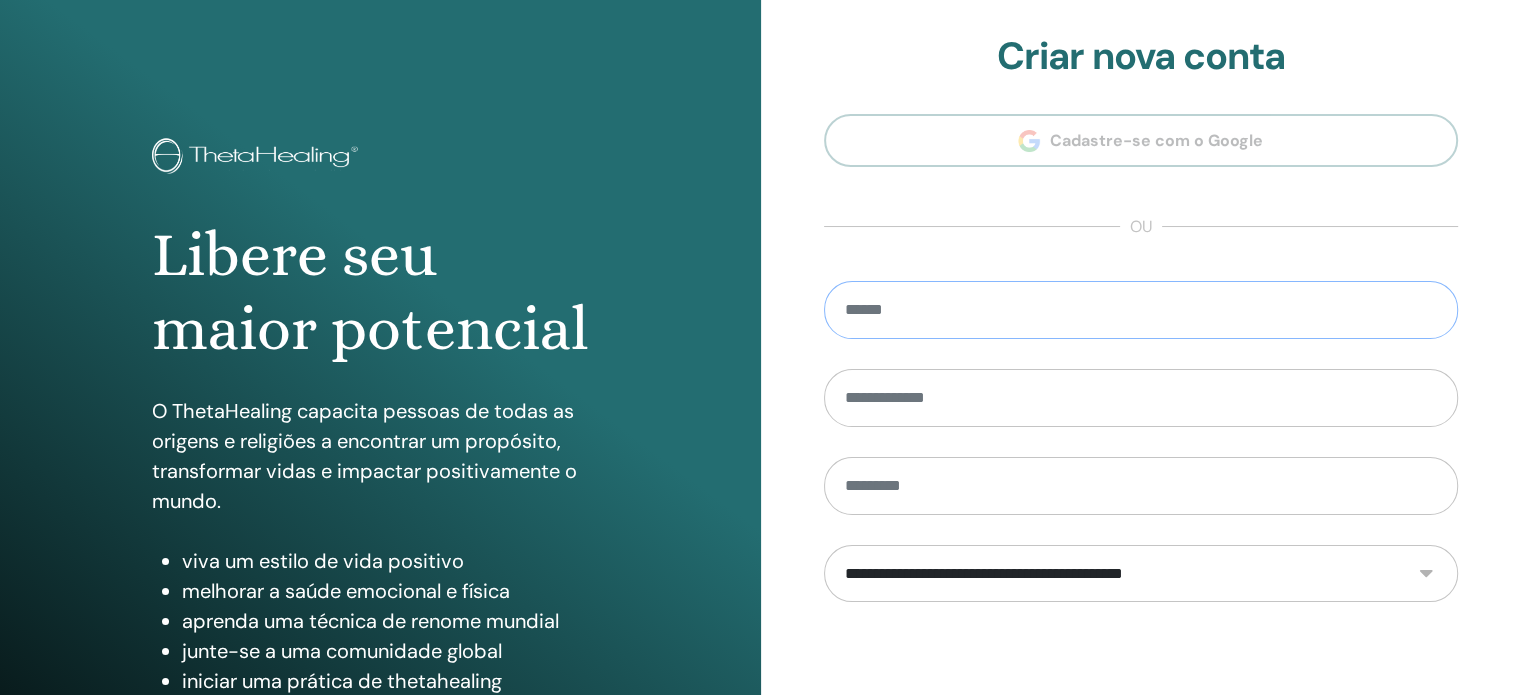 click at bounding box center (1141, 310) 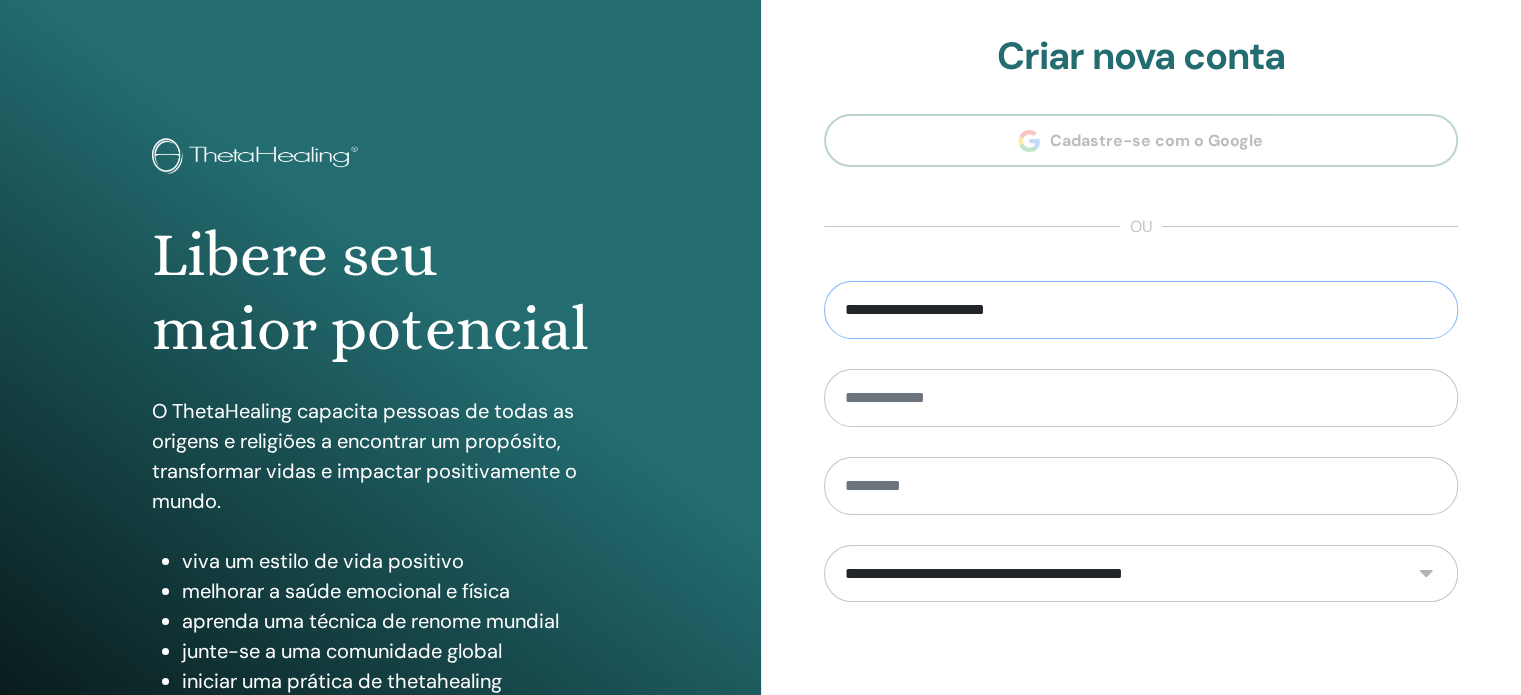 type on "**********" 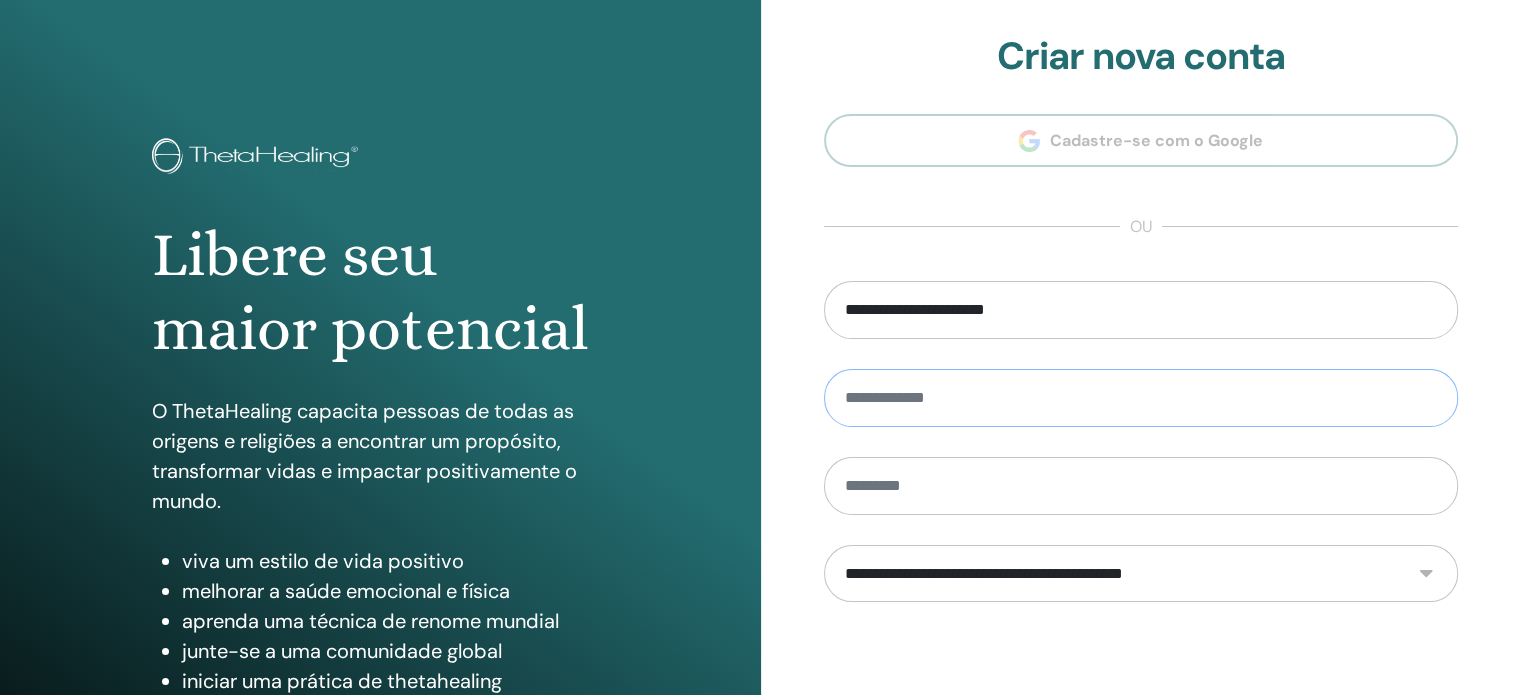 click at bounding box center [1141, 398] 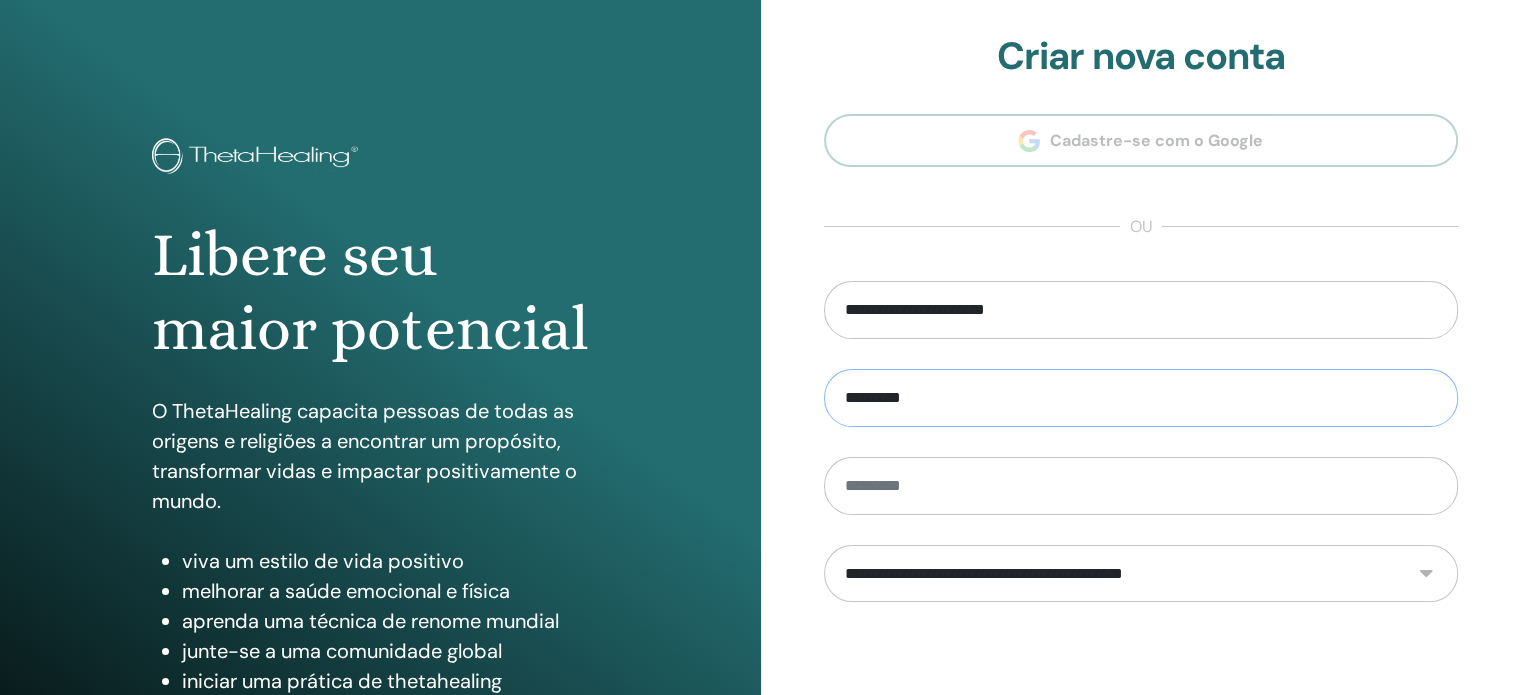 type on "*********" 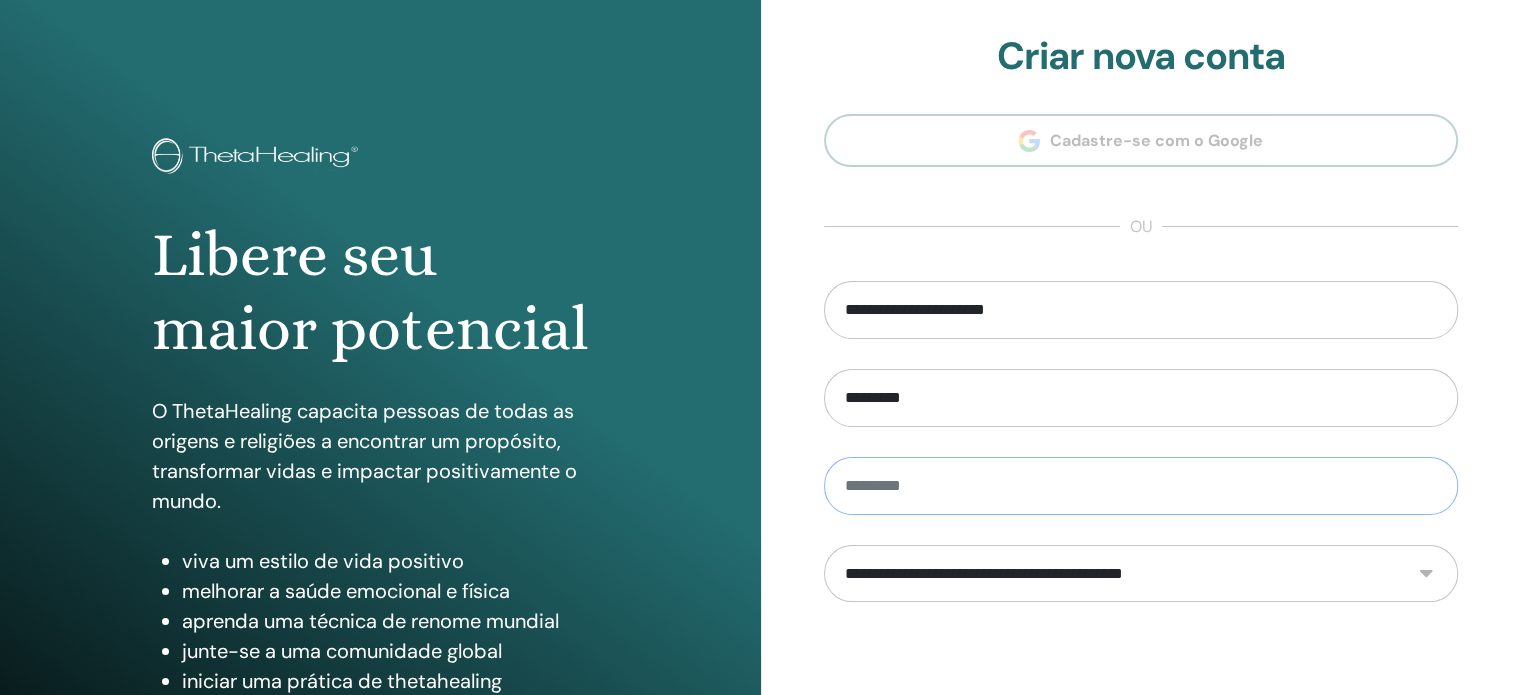 click at bounding box center (1141, 486) 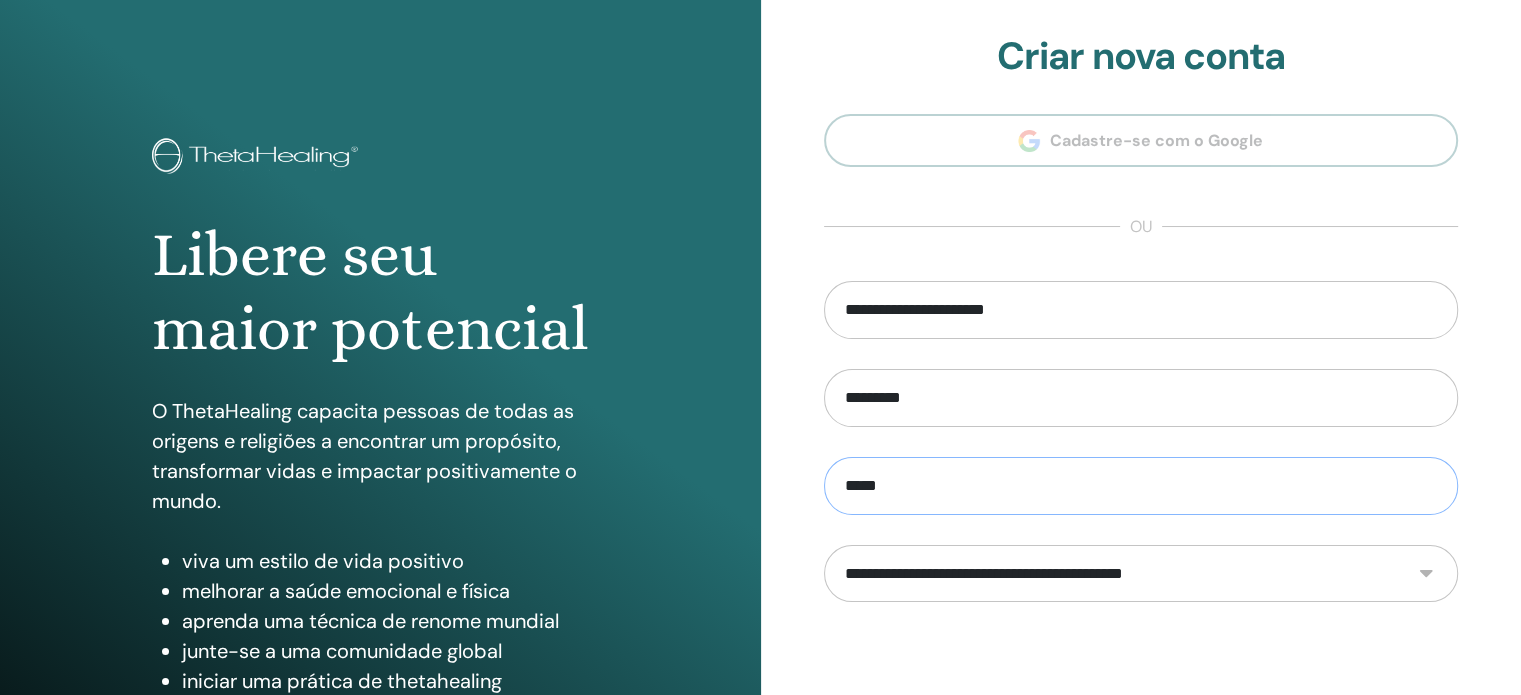 type on "*****" 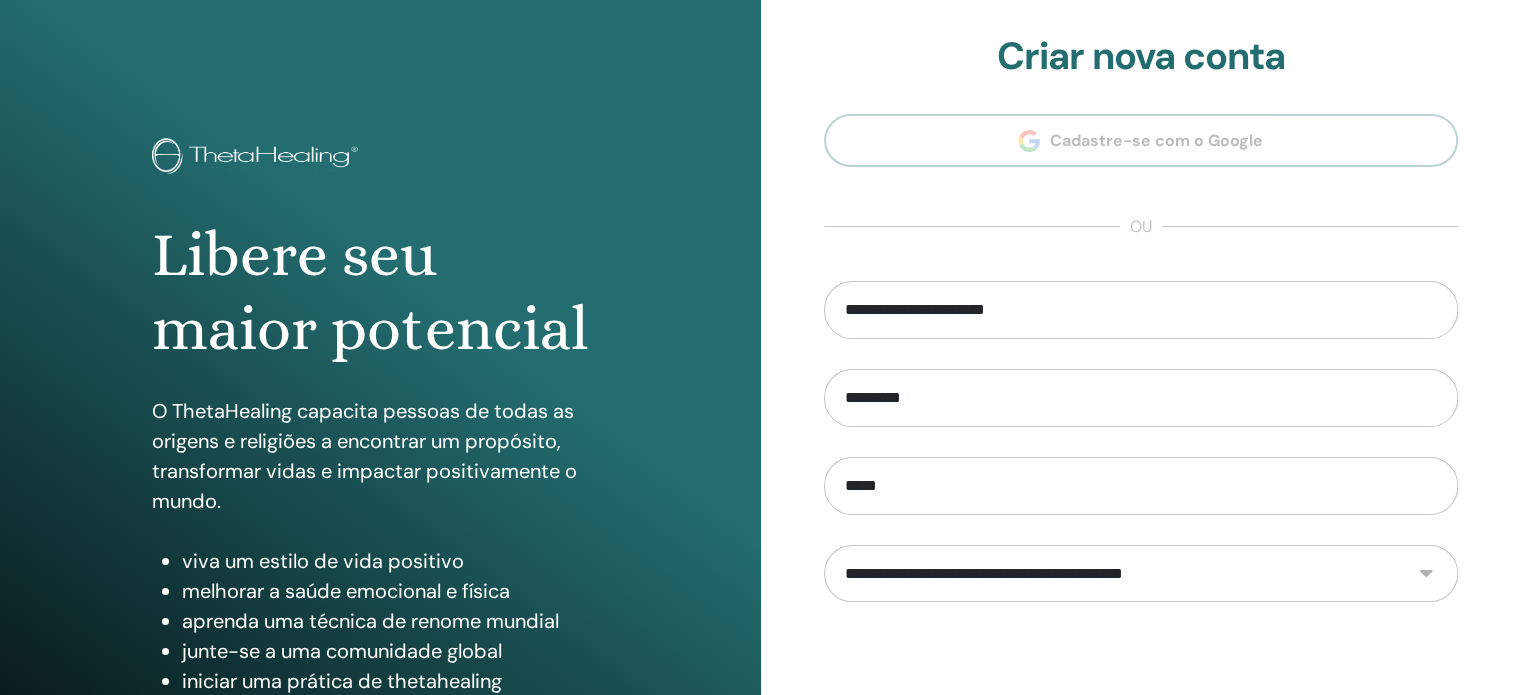 click on "**********" at bounding box center (1141, 574) 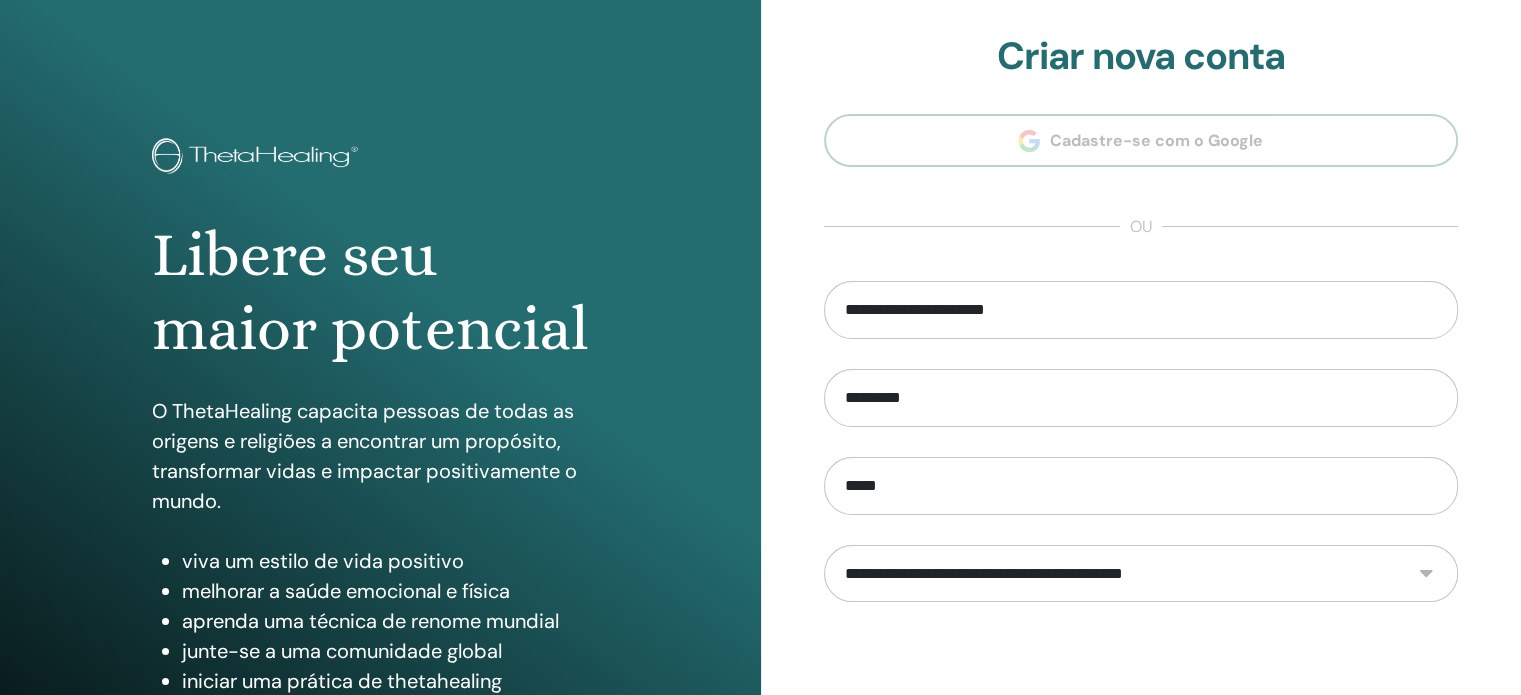 select on "***" 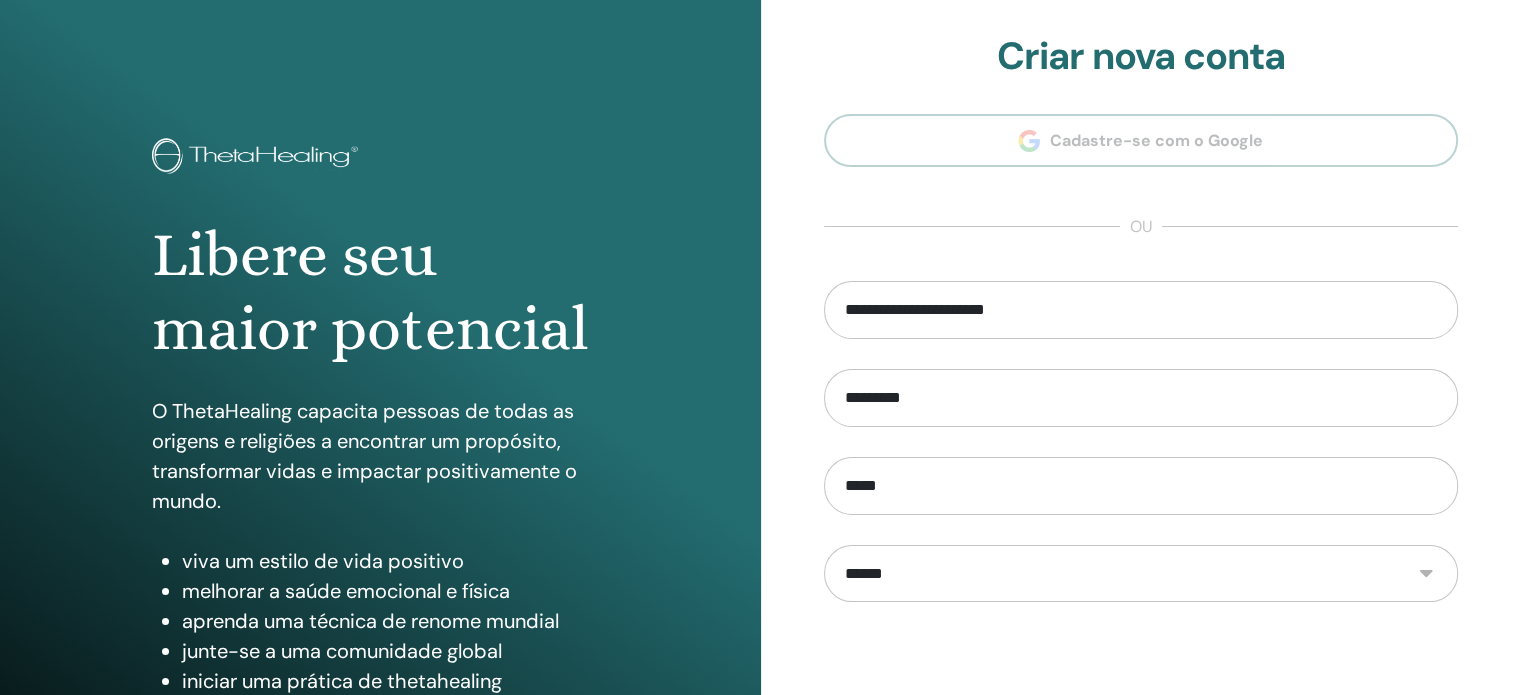 click on "**********" at bounding box center (1141, 574) 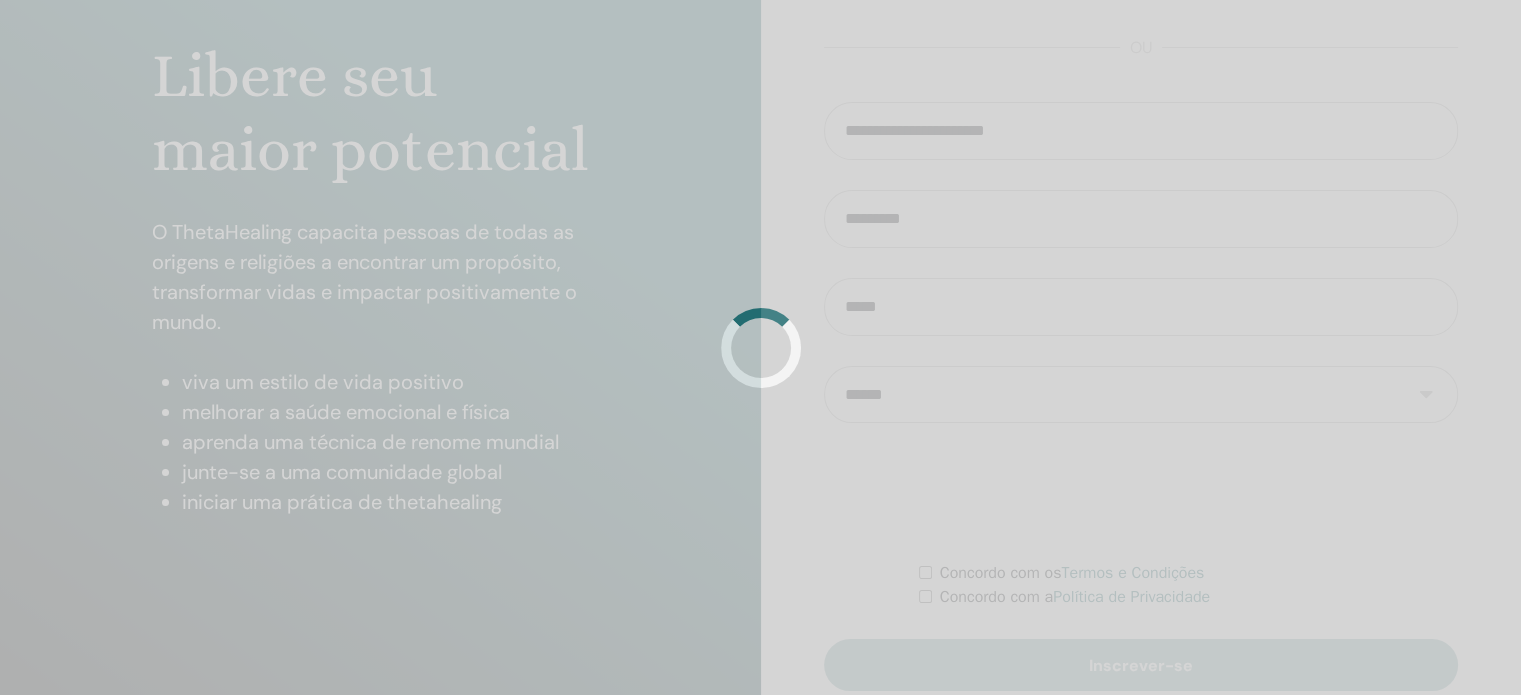 scroll, scrollTop: 264, scrollLeft: 0, axis: vertical 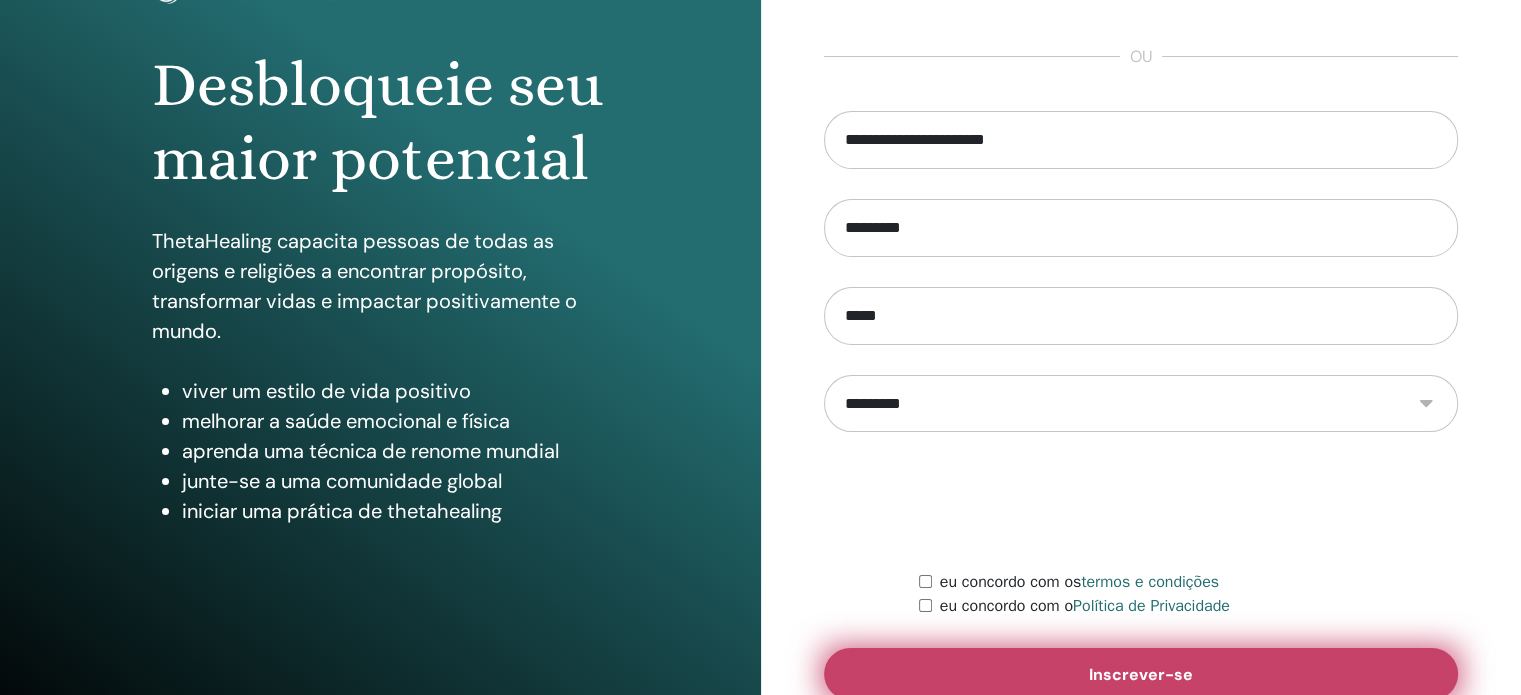 click on "Inscrever-se" at bounding box center (1141, 674) 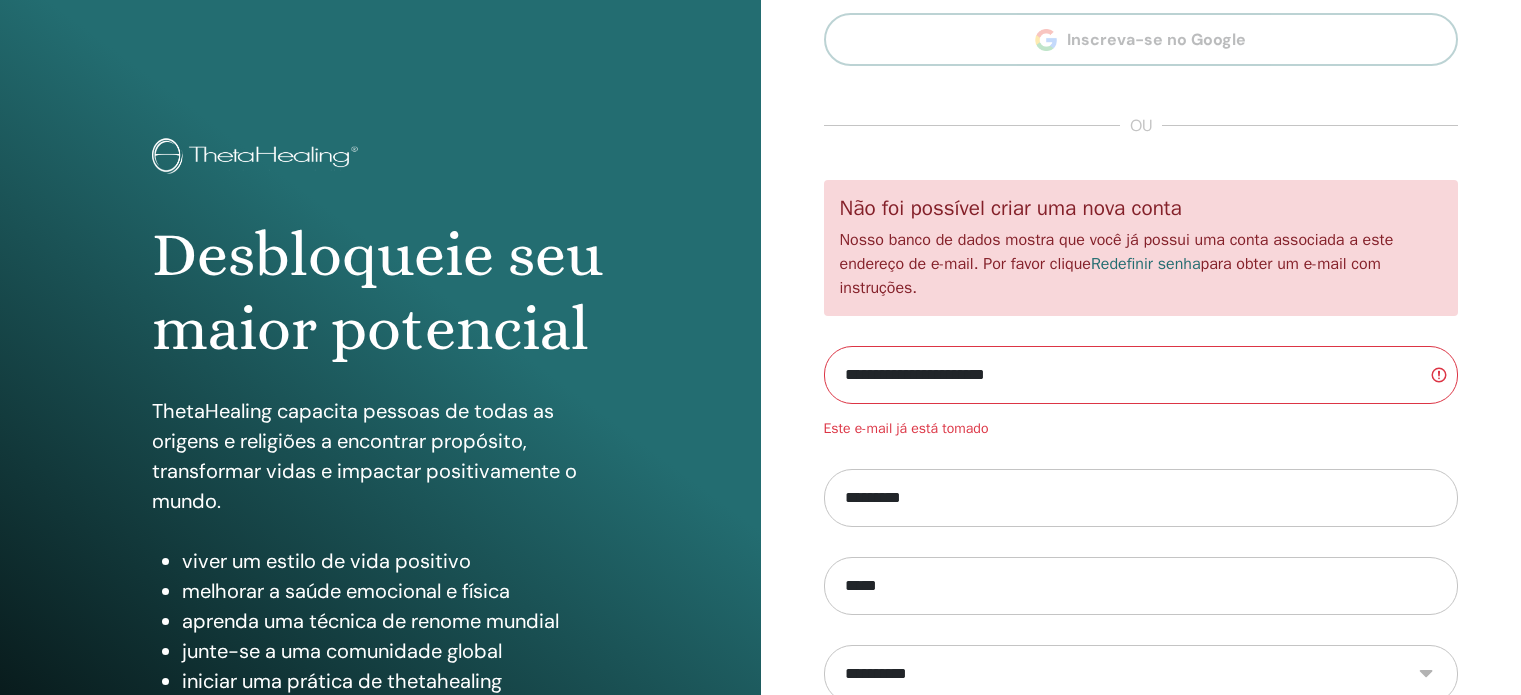 scroll, scrollTop: 0, scrollLeft: 0, axis: both 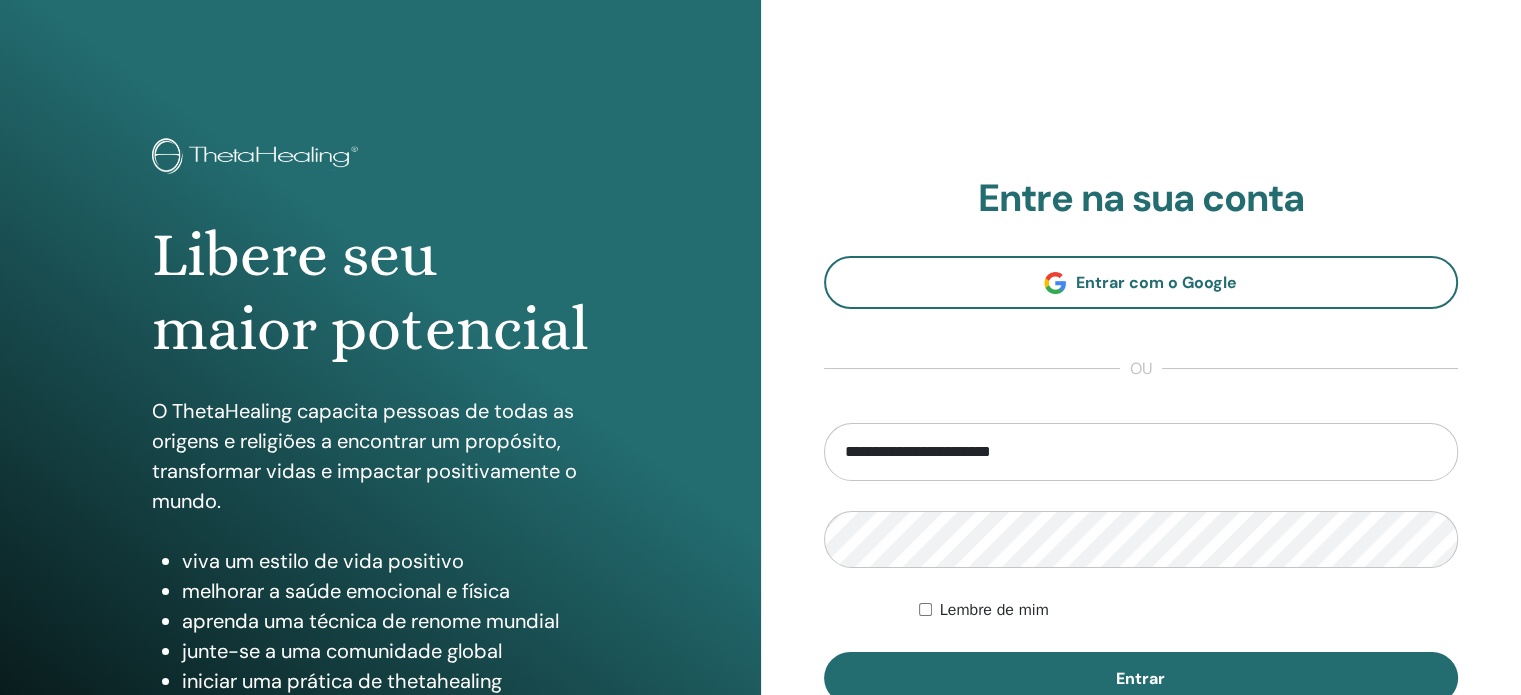 click on "**********" at bounding box center [1141, 452] 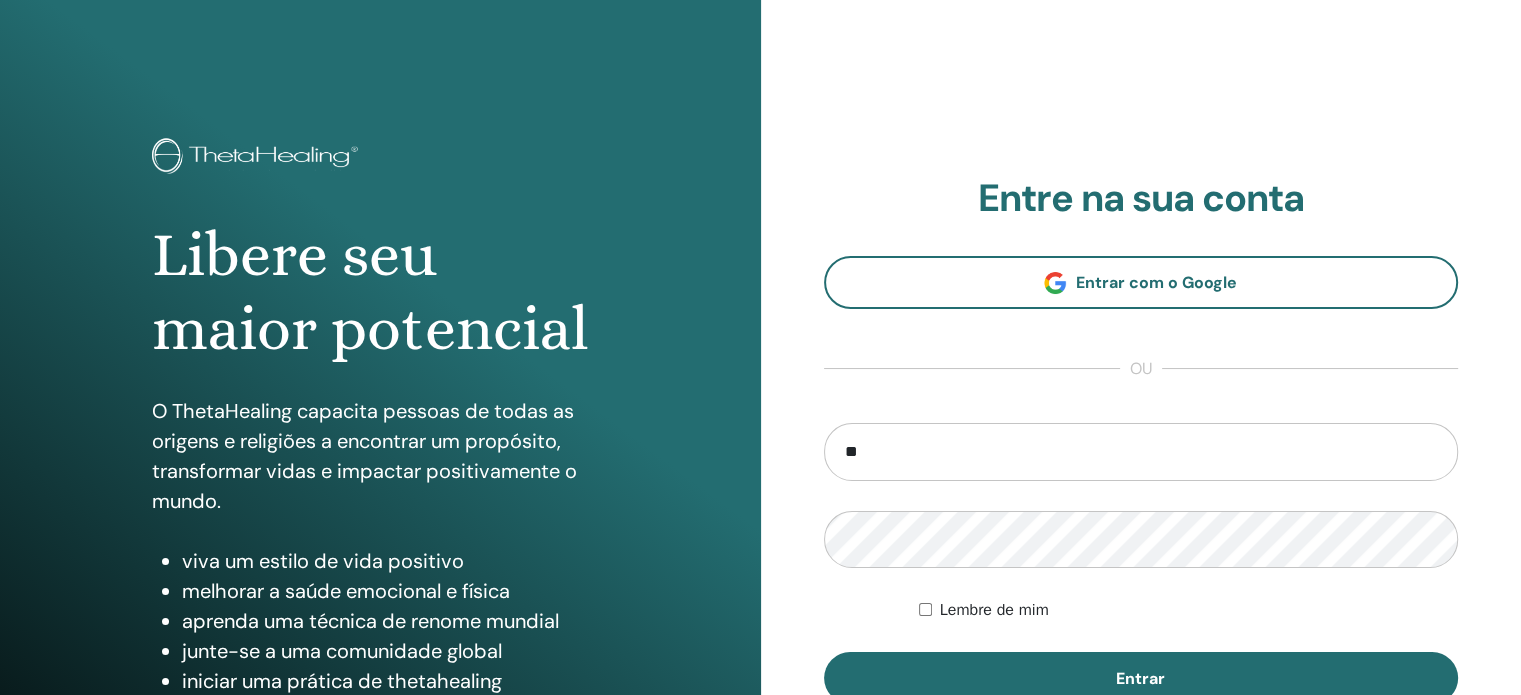 type on "*" 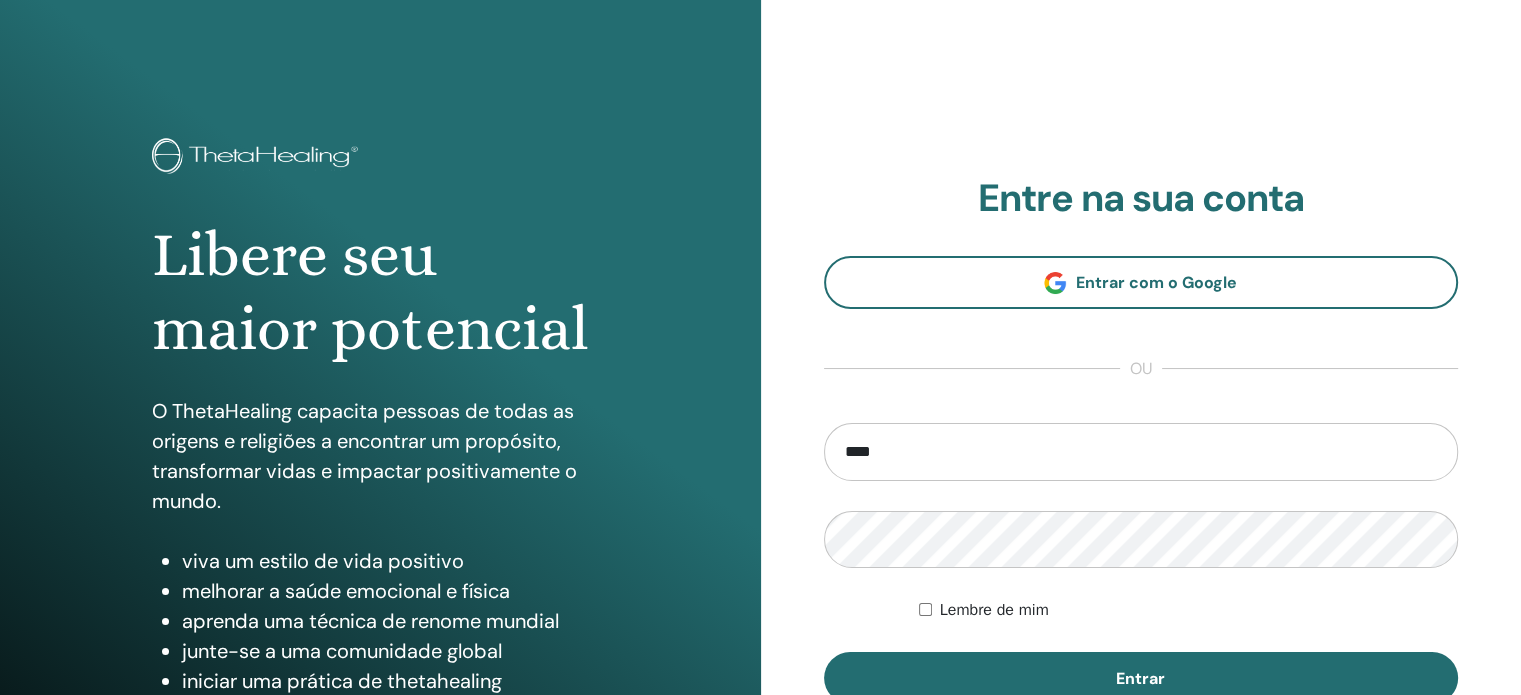 type on "**********" 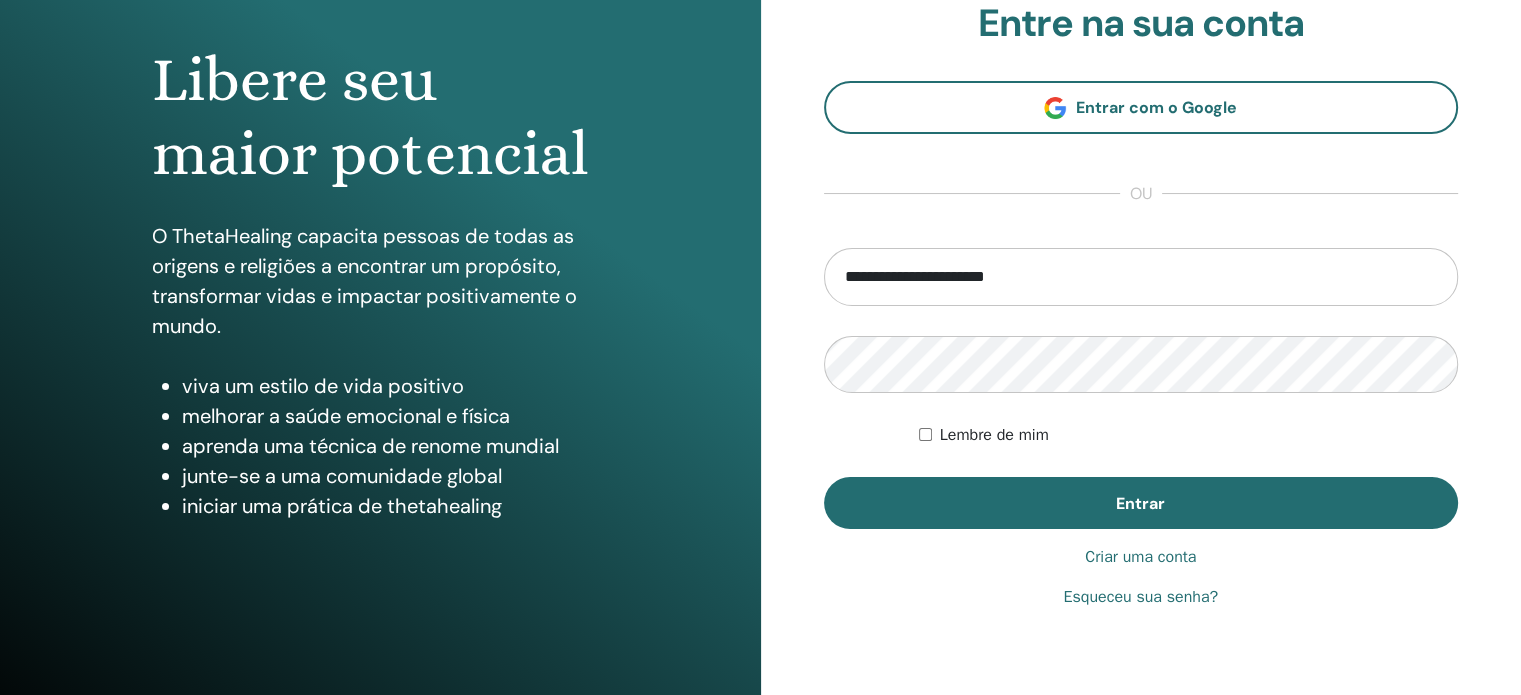 scroll, scrollTop: 216, scrollLeft: 0, axis: vertical 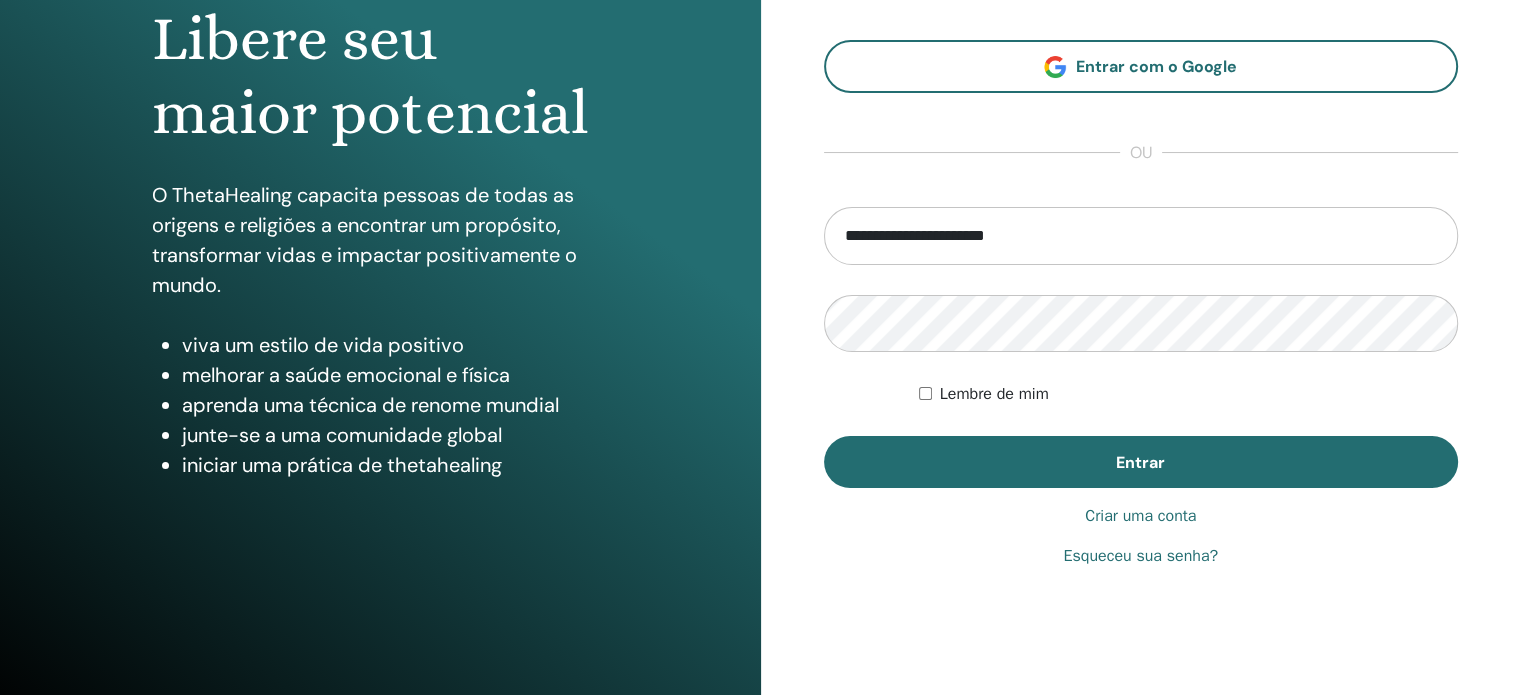 click on "Esqueceu sua senha?" at bounding box center [1140, 556] 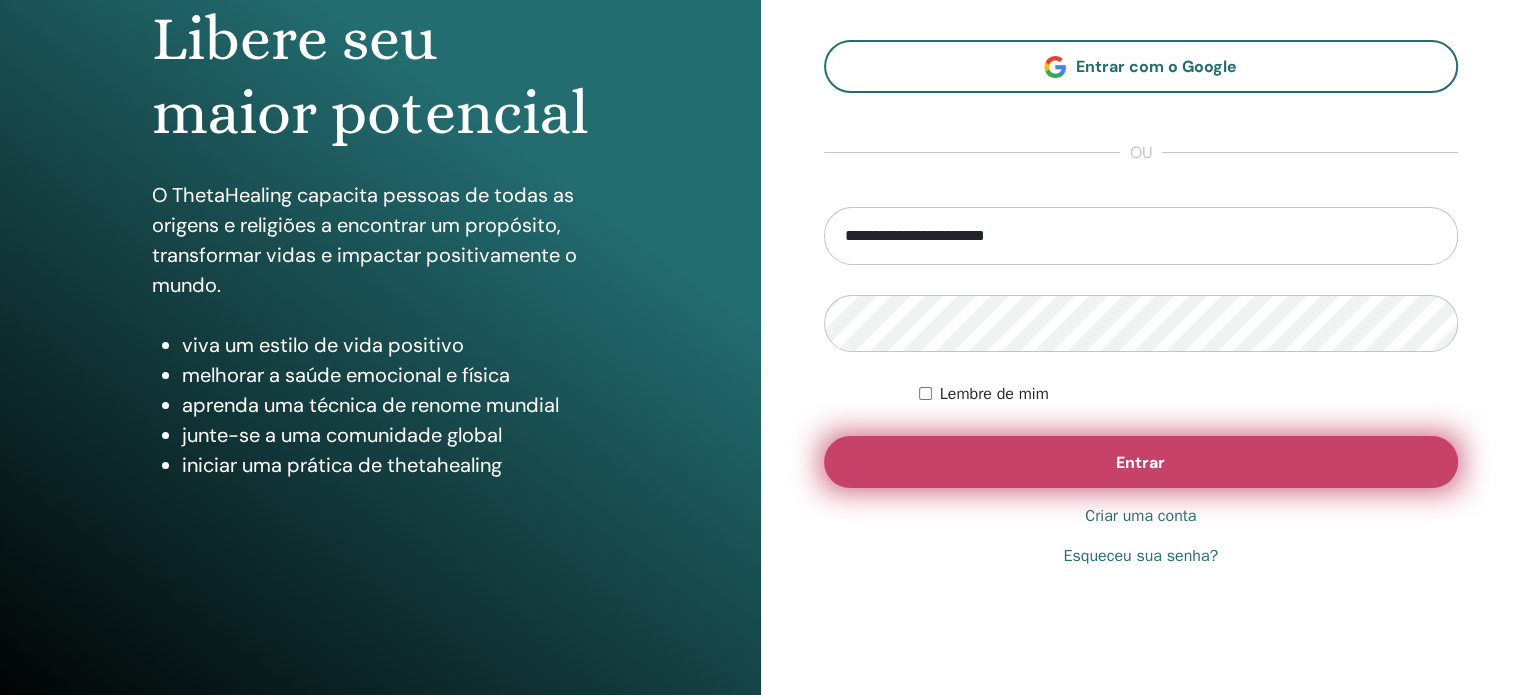 click on "Entrar" at bounding box center (1141, 462) 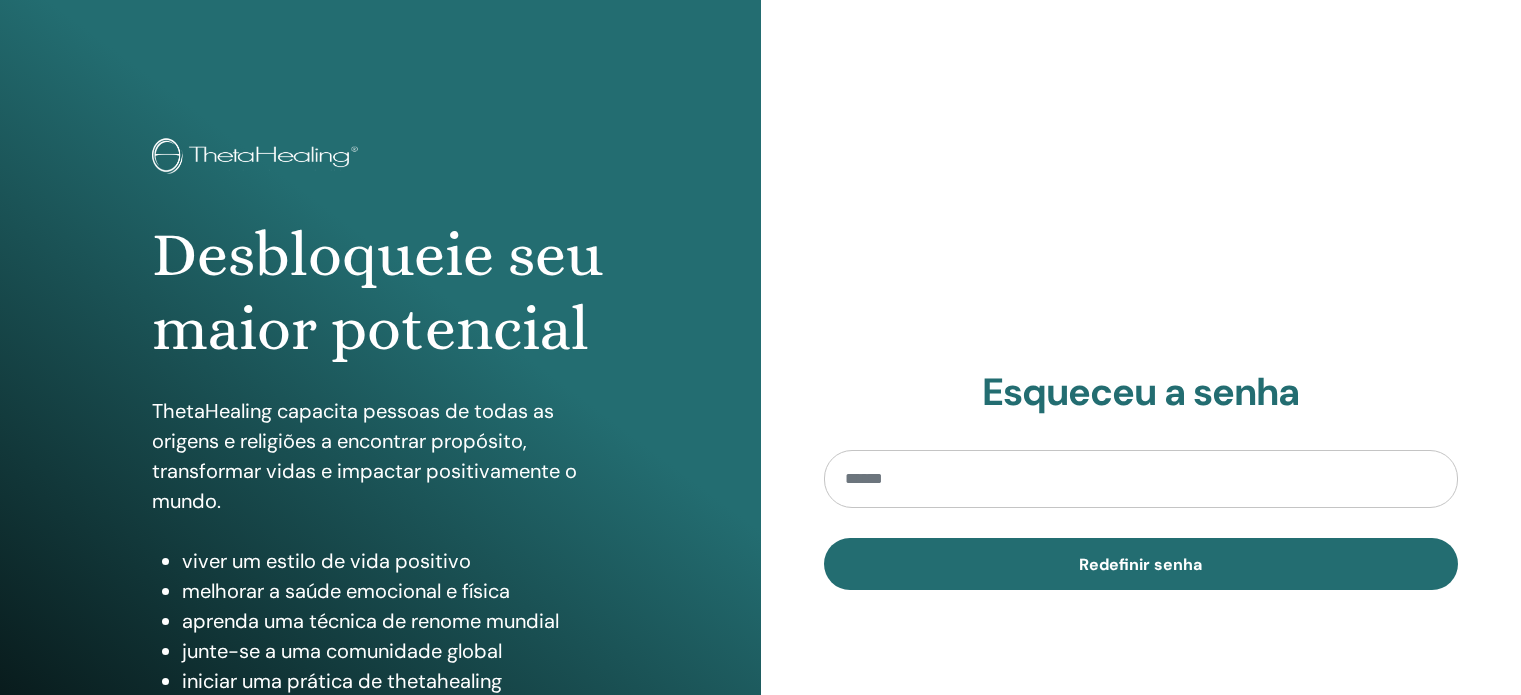 scroll, scrollTop: 0, scrollLeft: 0, axis: both 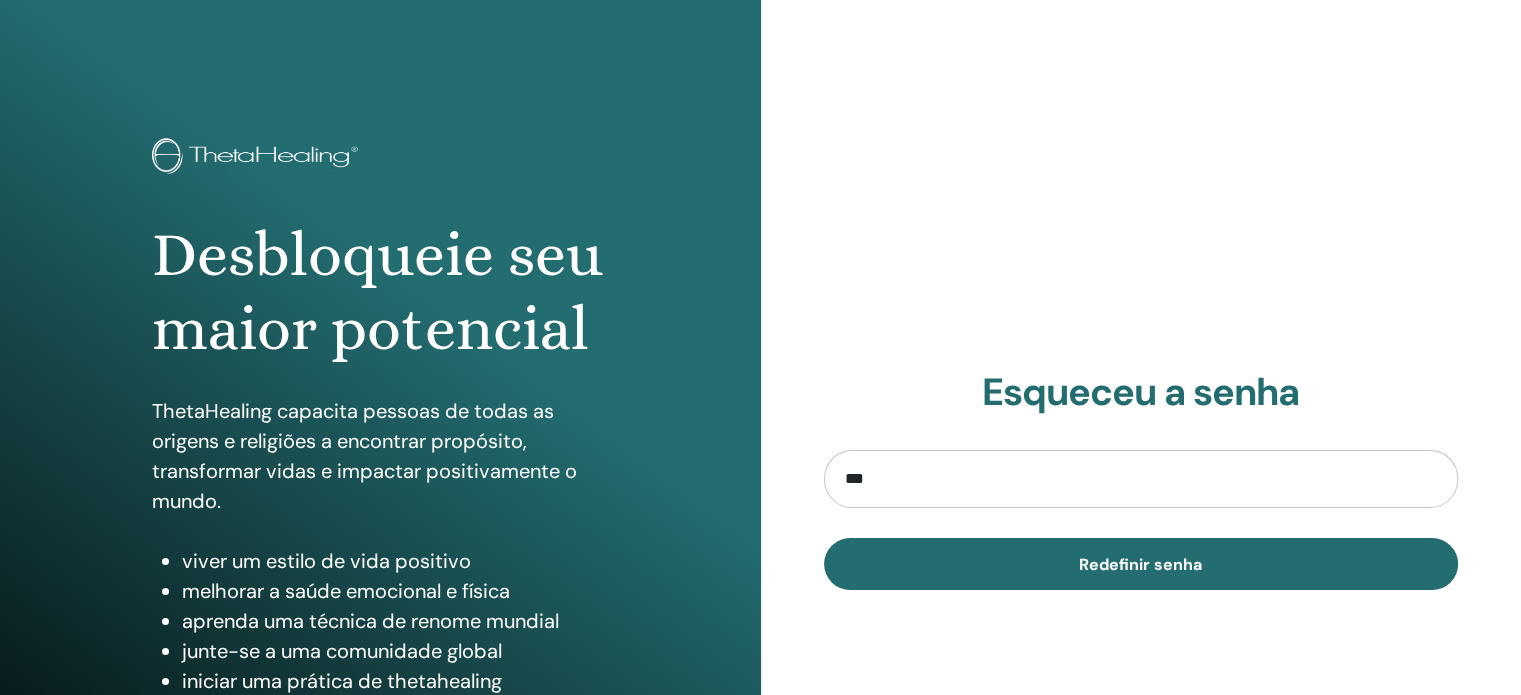 type on "**********" 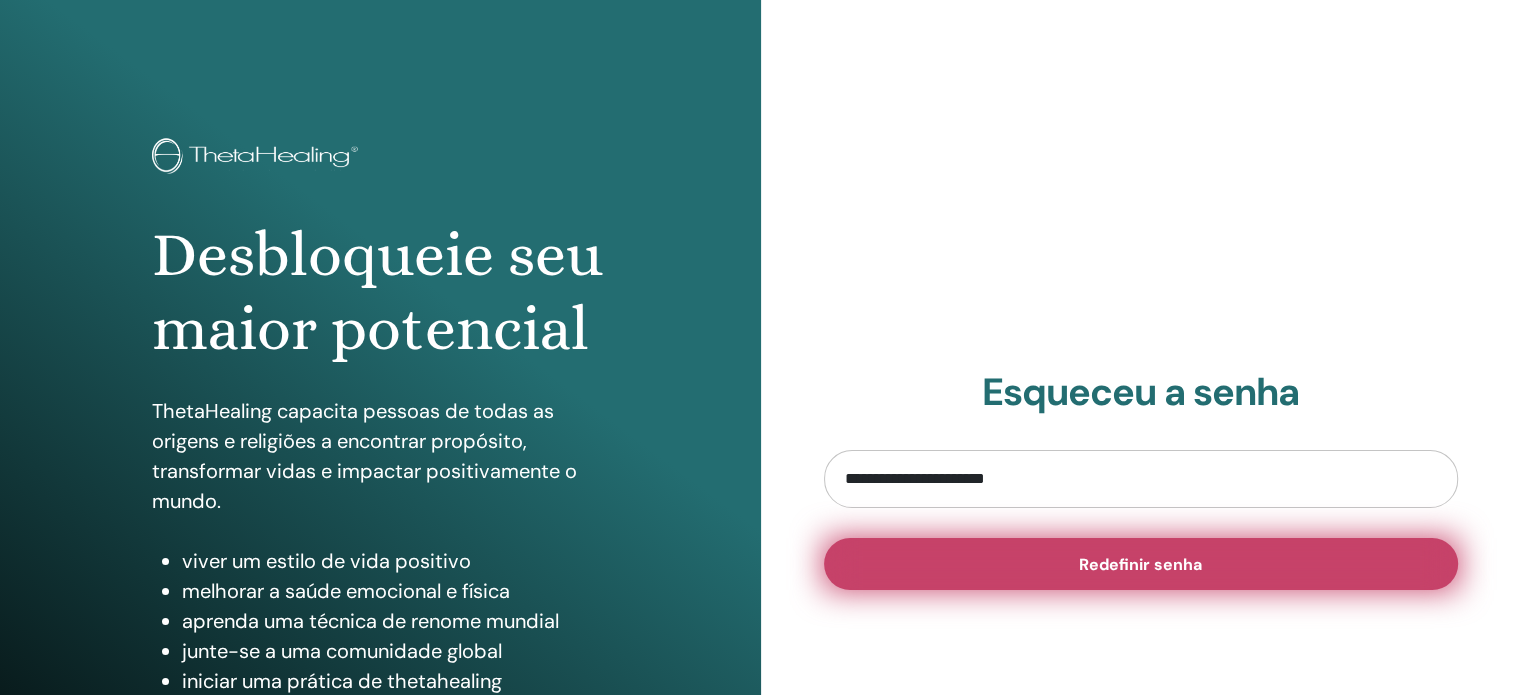 click on "Redefinir senha" at bounding box center [1140, 564] 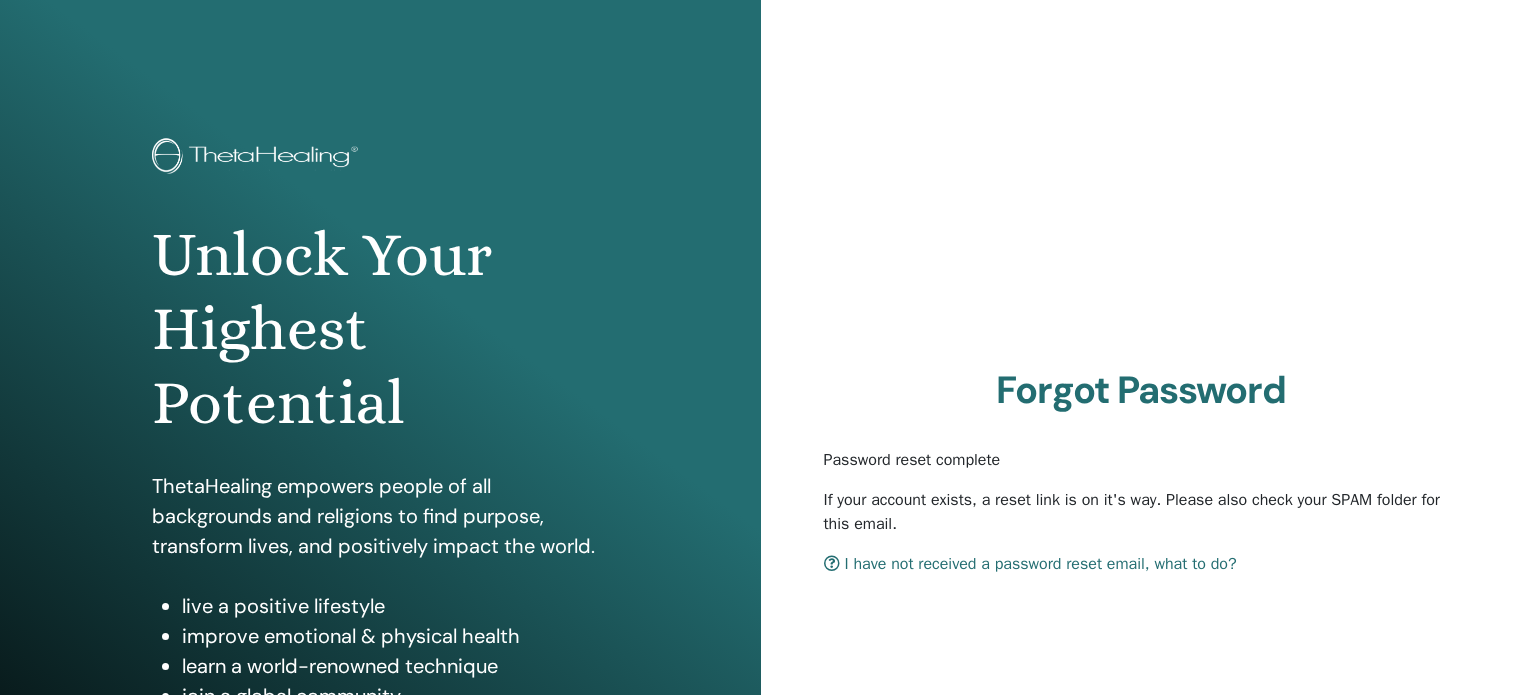 scroll, scrollTop: 0, scrollLeft: 0, axis: both 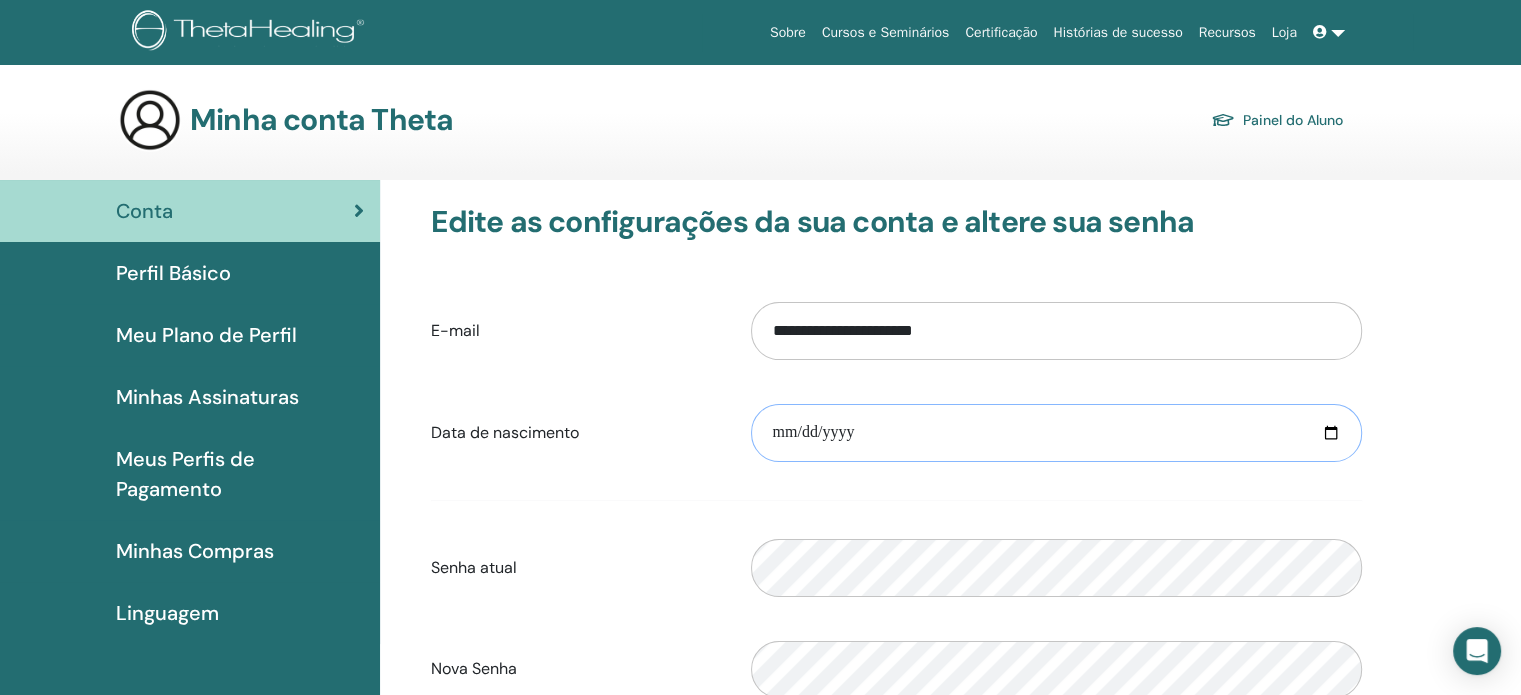click at bounding box center (1056, 433) 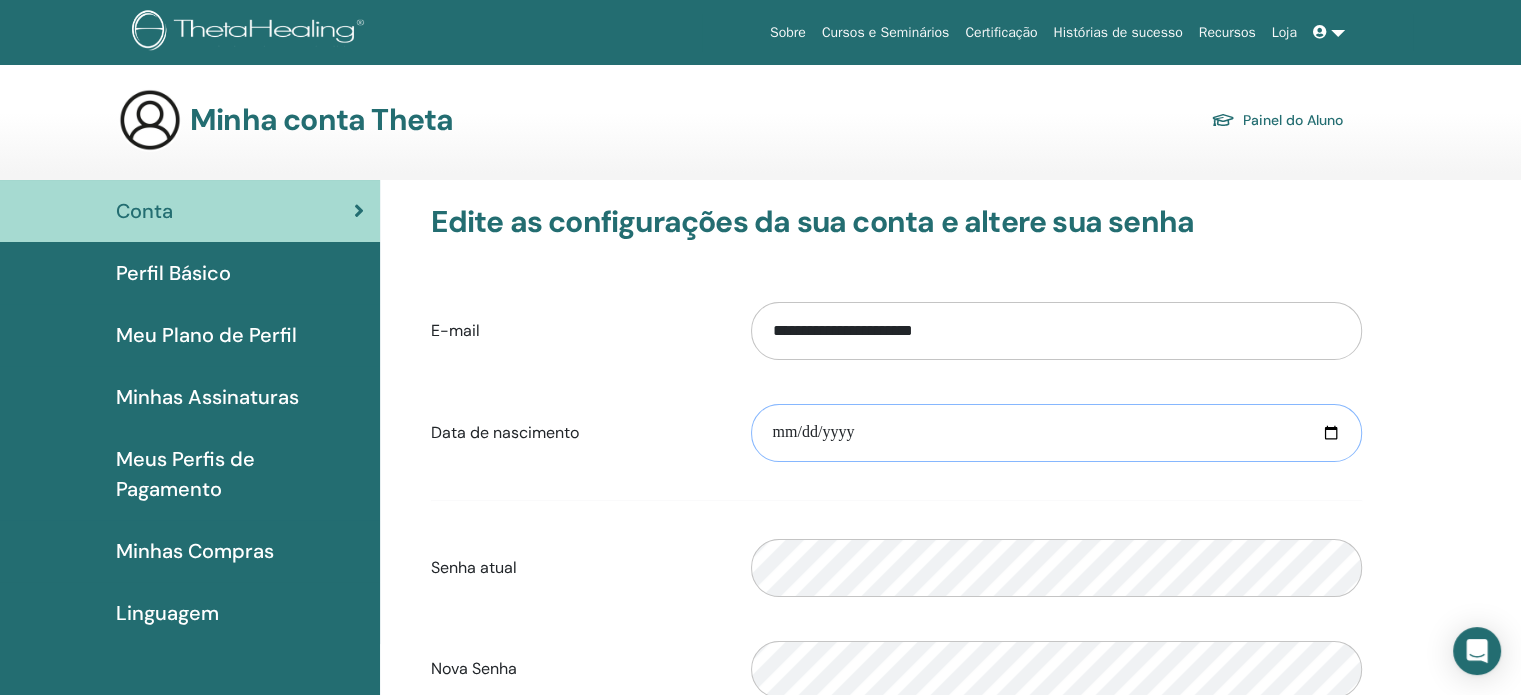 type on "**********" 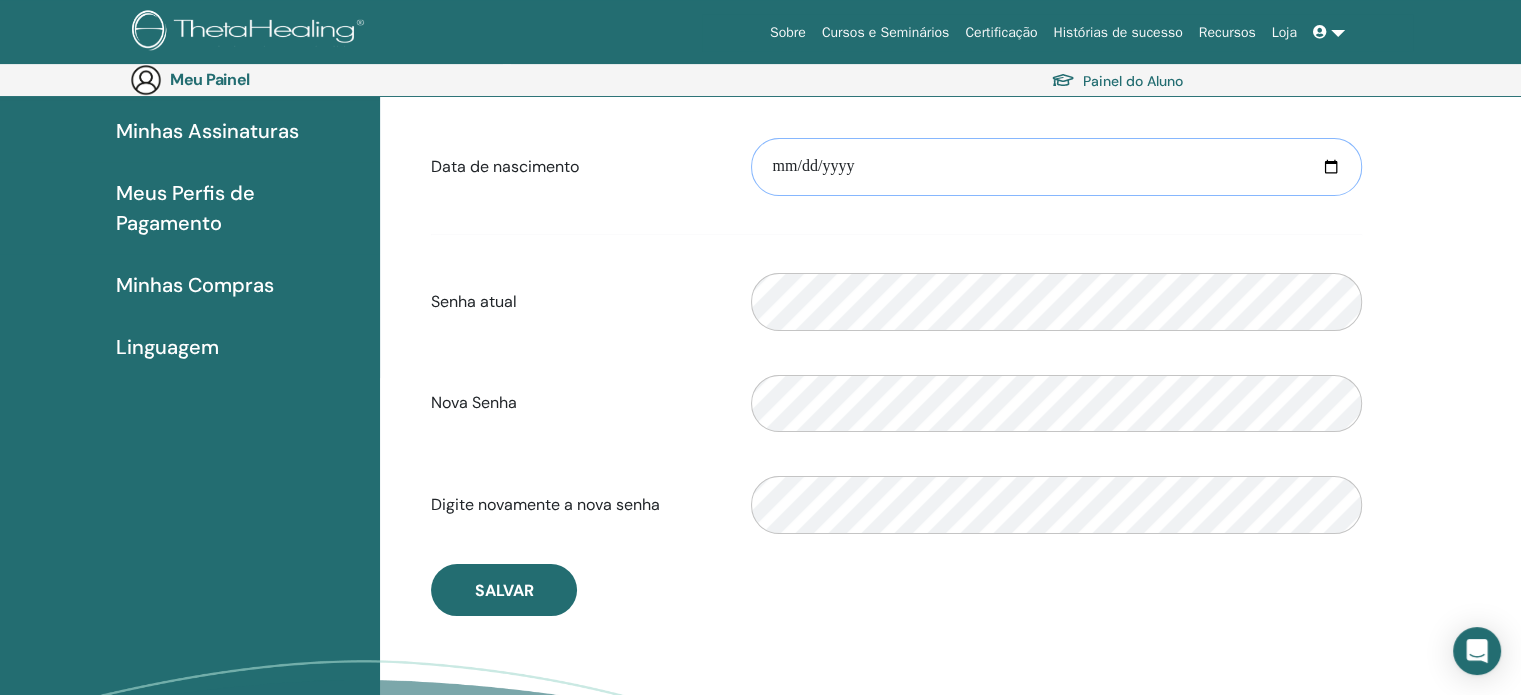 scroll, scrollTop: 299, scrollLeft: 0, axis: vertical 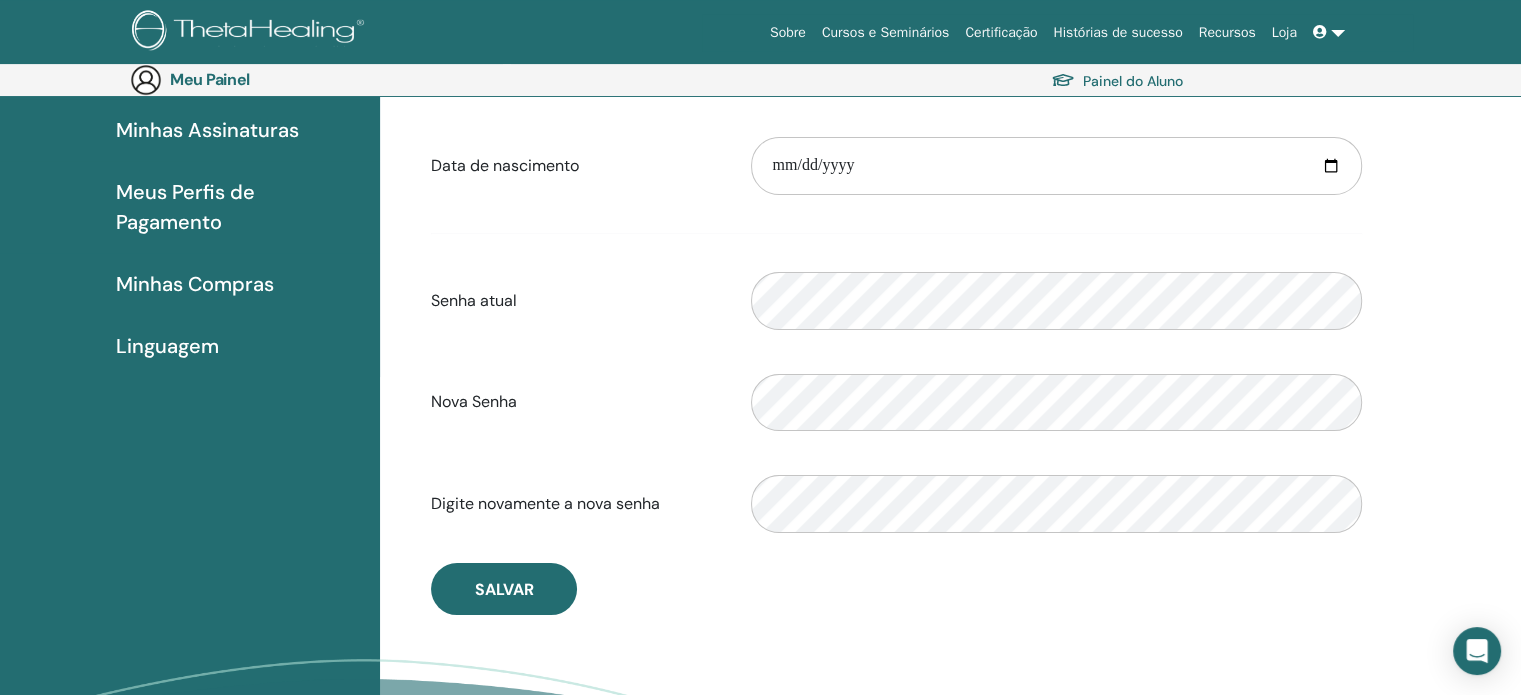 click on "Minhas Assinaturas" at bounding box center [207, 130] 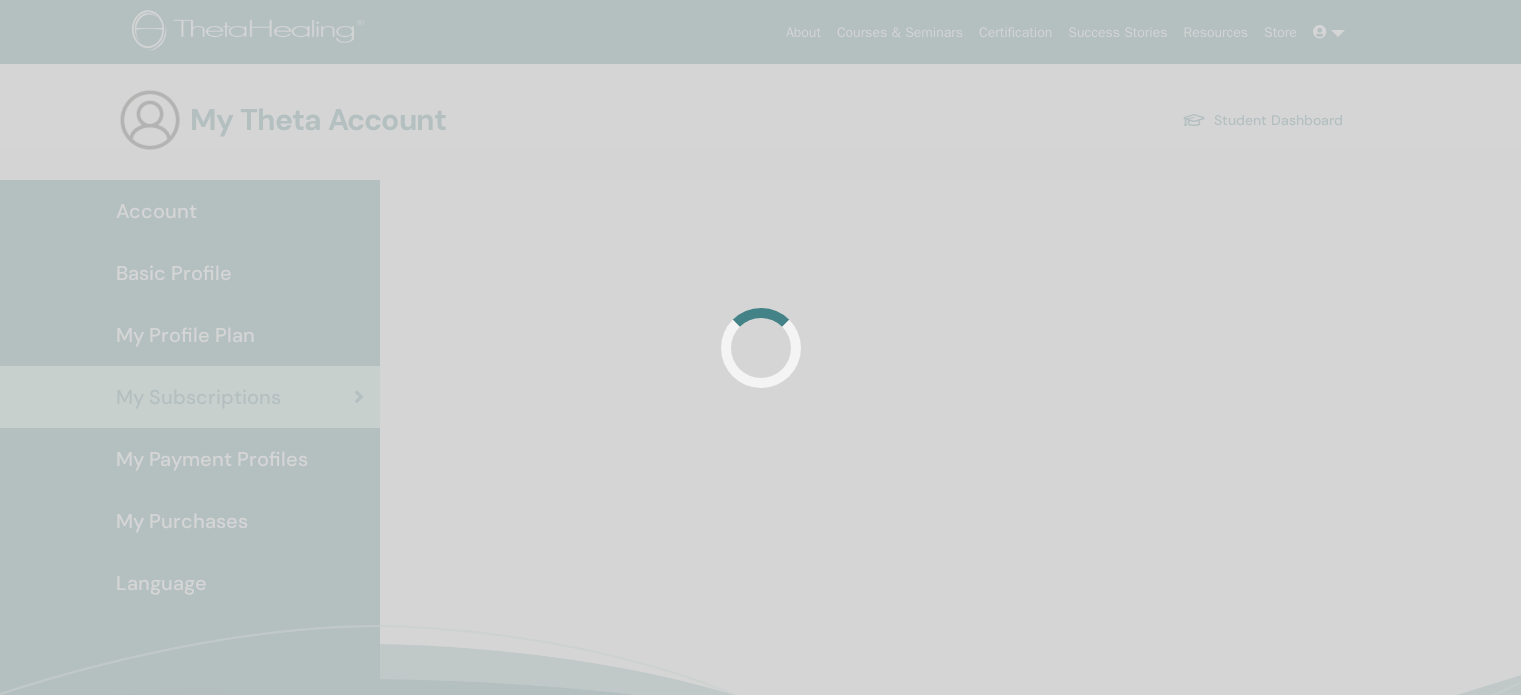 scroll, scrollTop: 0, scrollLeft: 0, axis: both 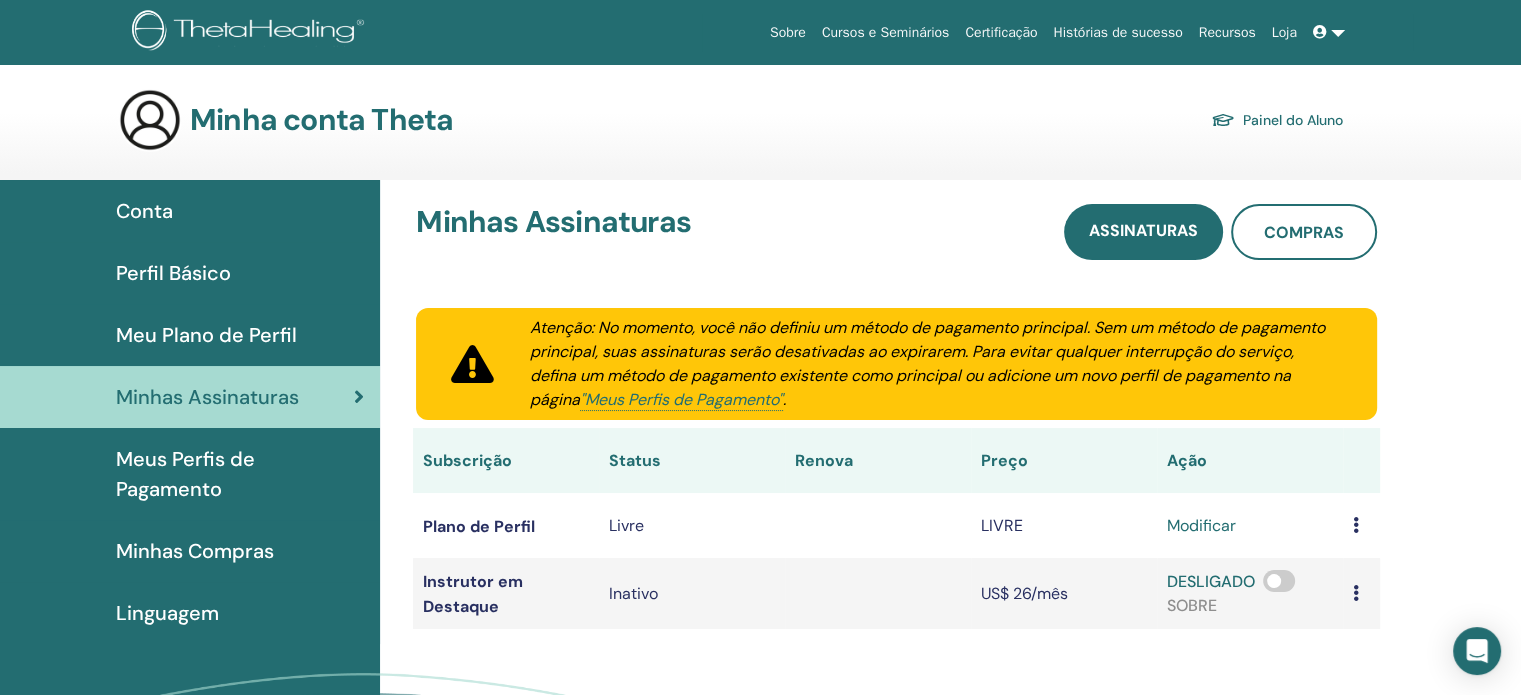 click on "Minhas Compras" at bounding box center [195, 551] 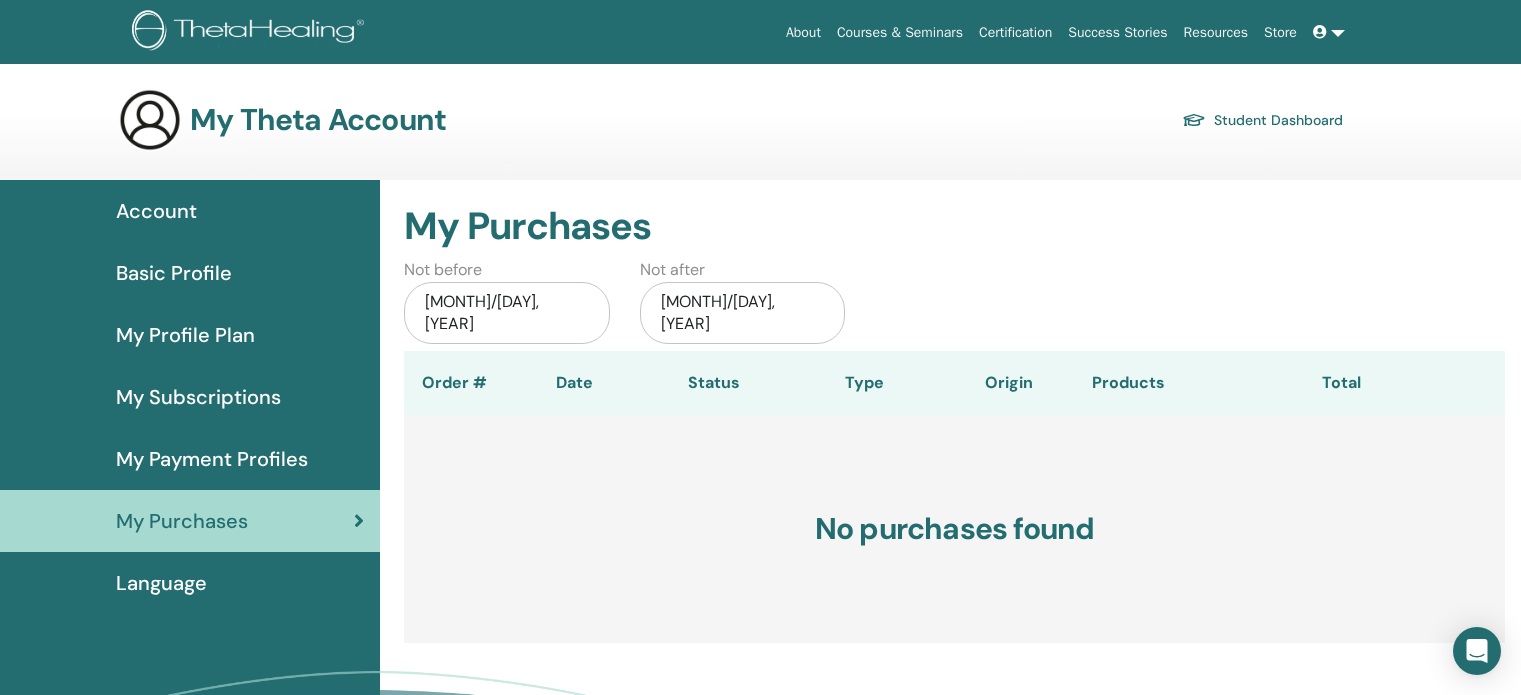 scroll, scrollTop: 0, scrollLeft: 0, axis: both 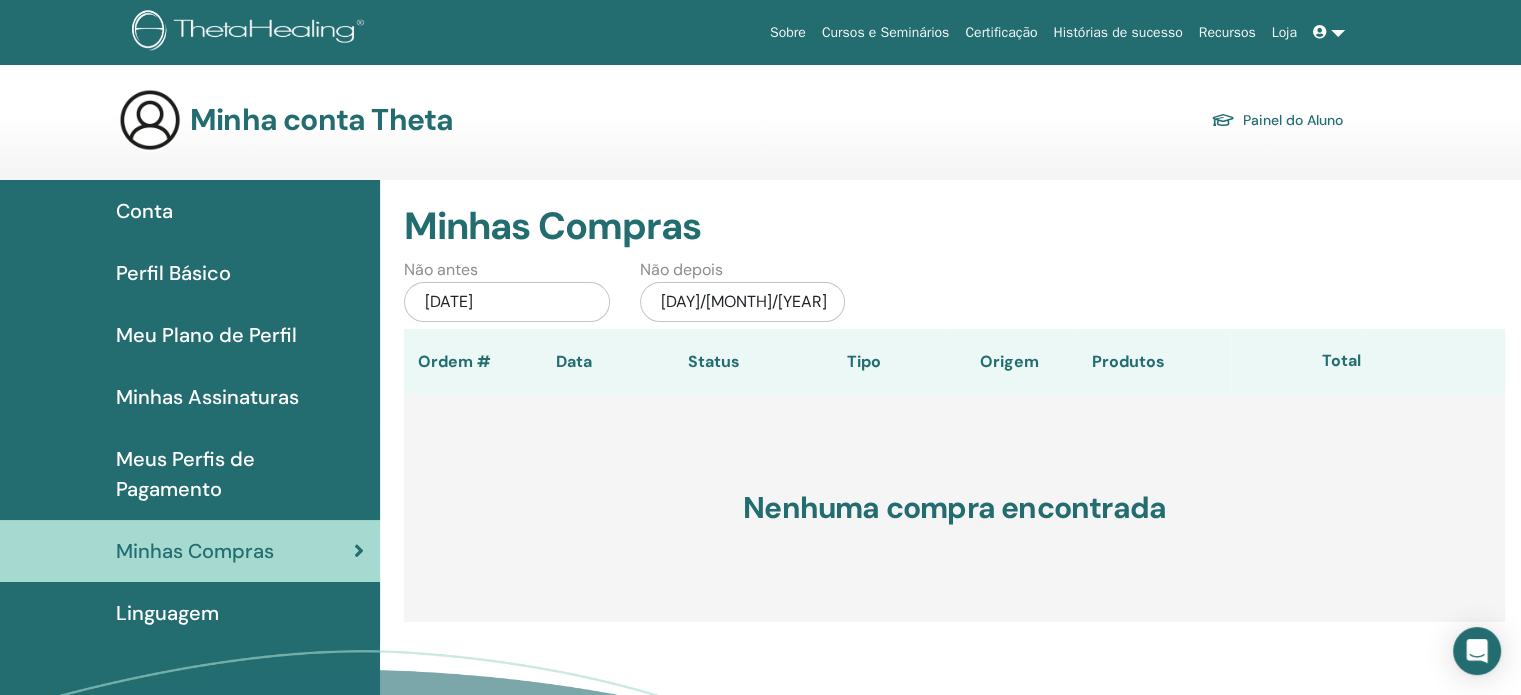 click on "Cursos e Seminários" at bounding box center [886, 32] 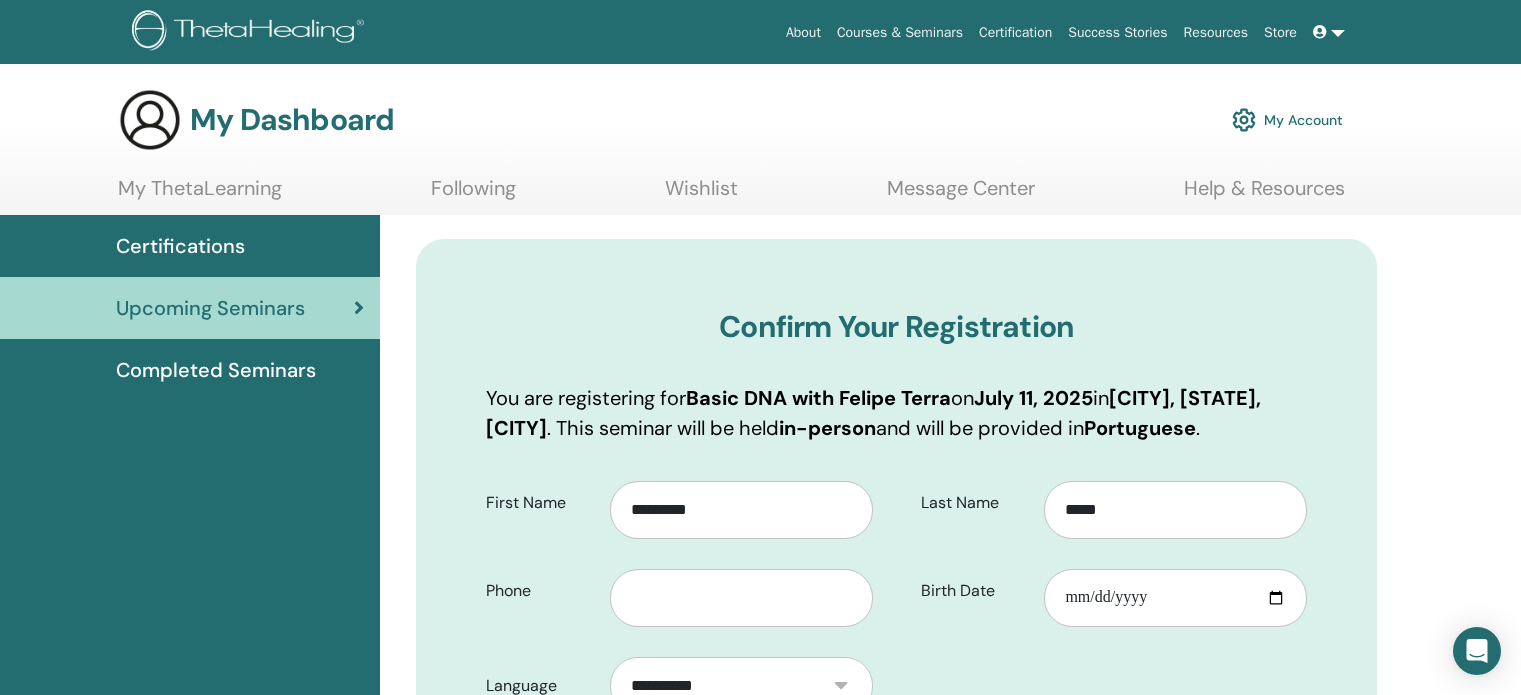 scroll, scrollTop: 0, scrollLeft: 0, axis: both 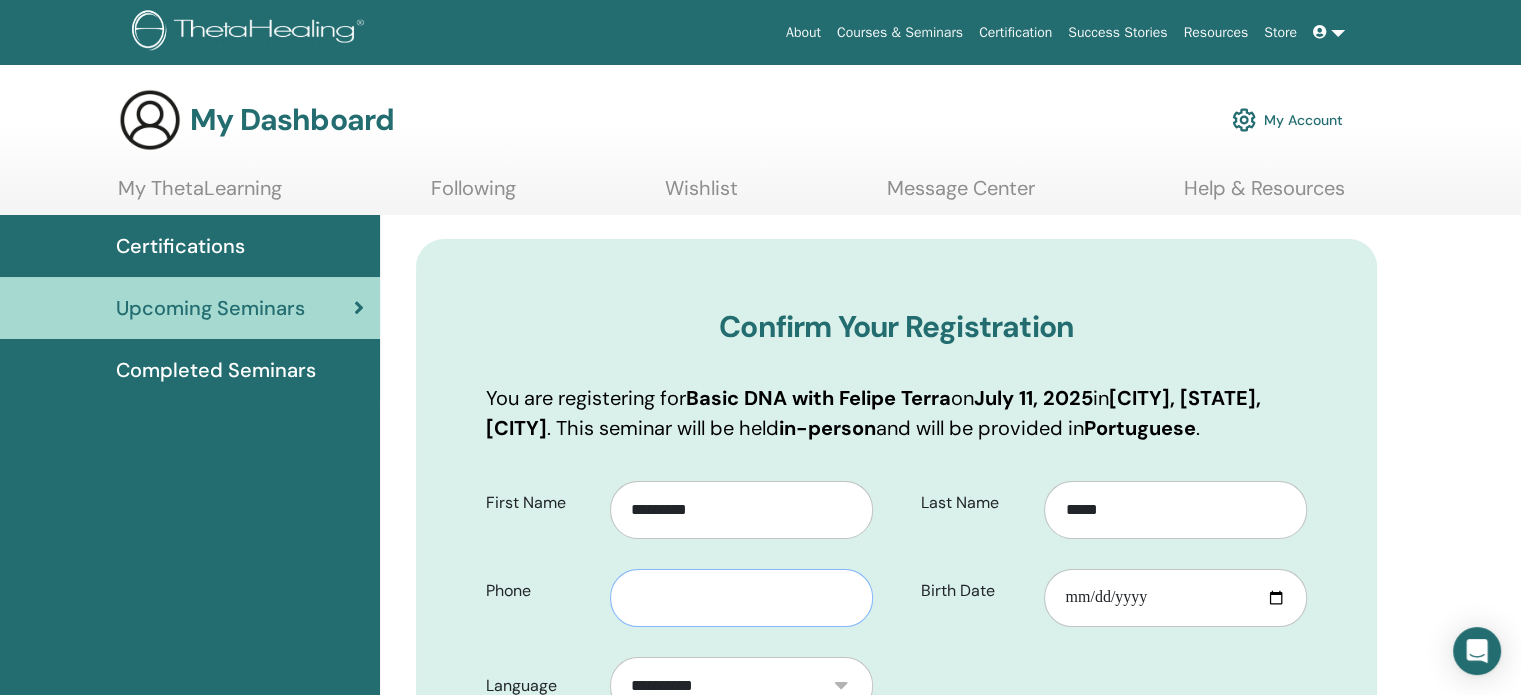 click at bounding box center [741, 598] 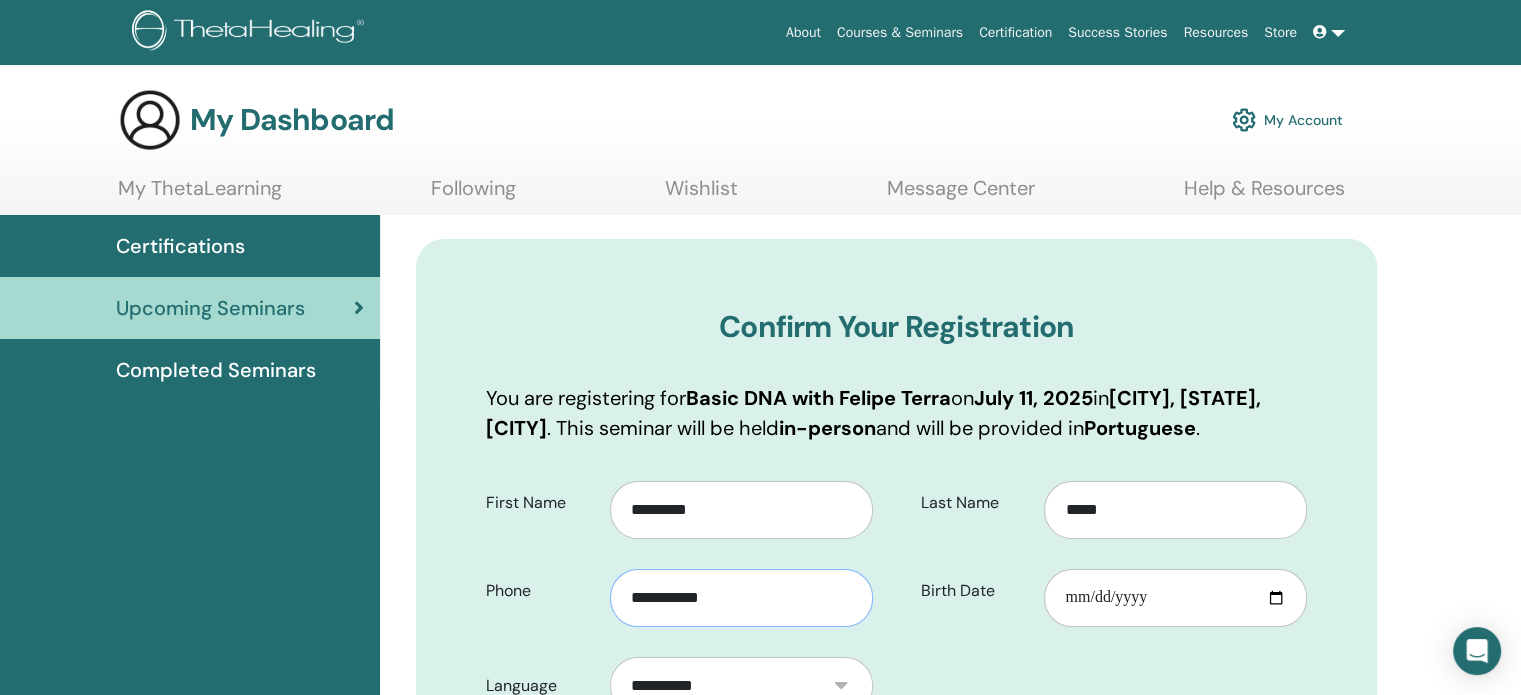 type on "**********" 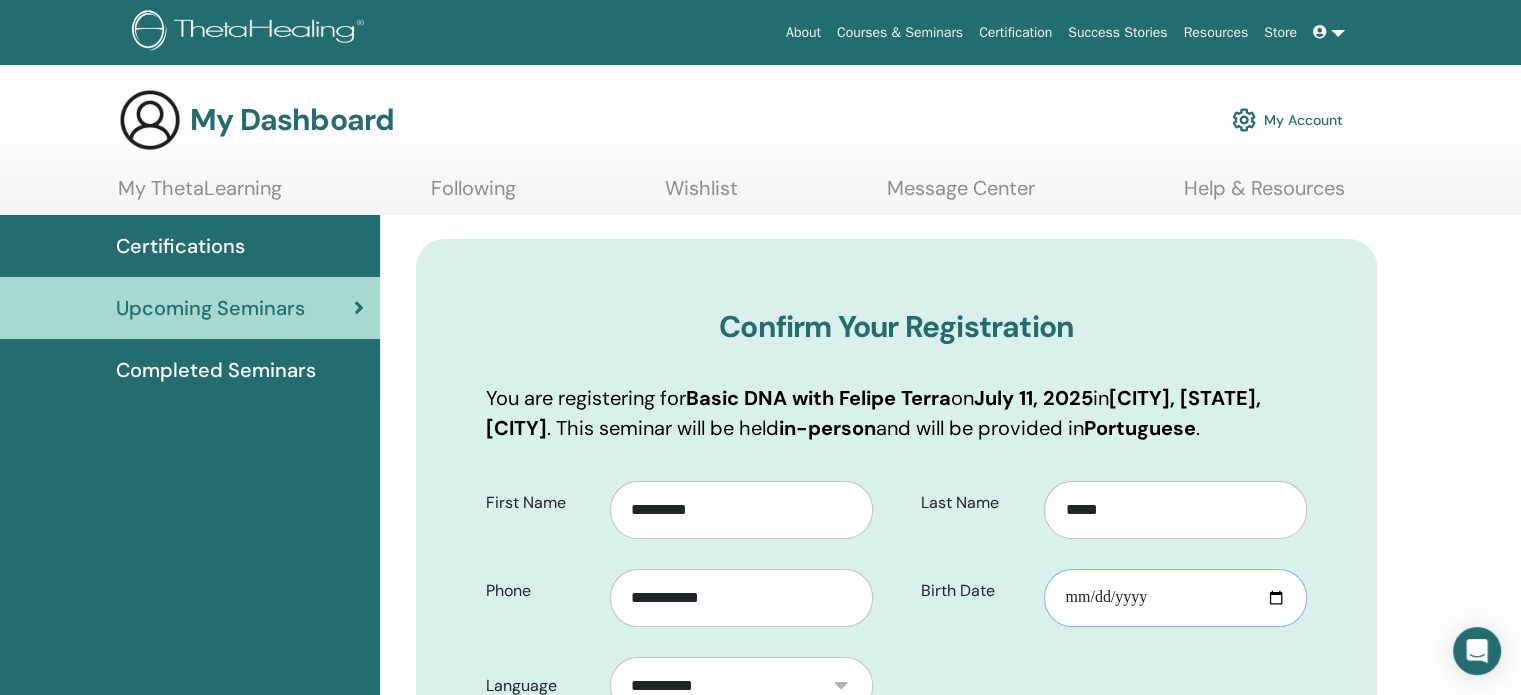 click on "Birth Date" at bounding box center (1175, 598) 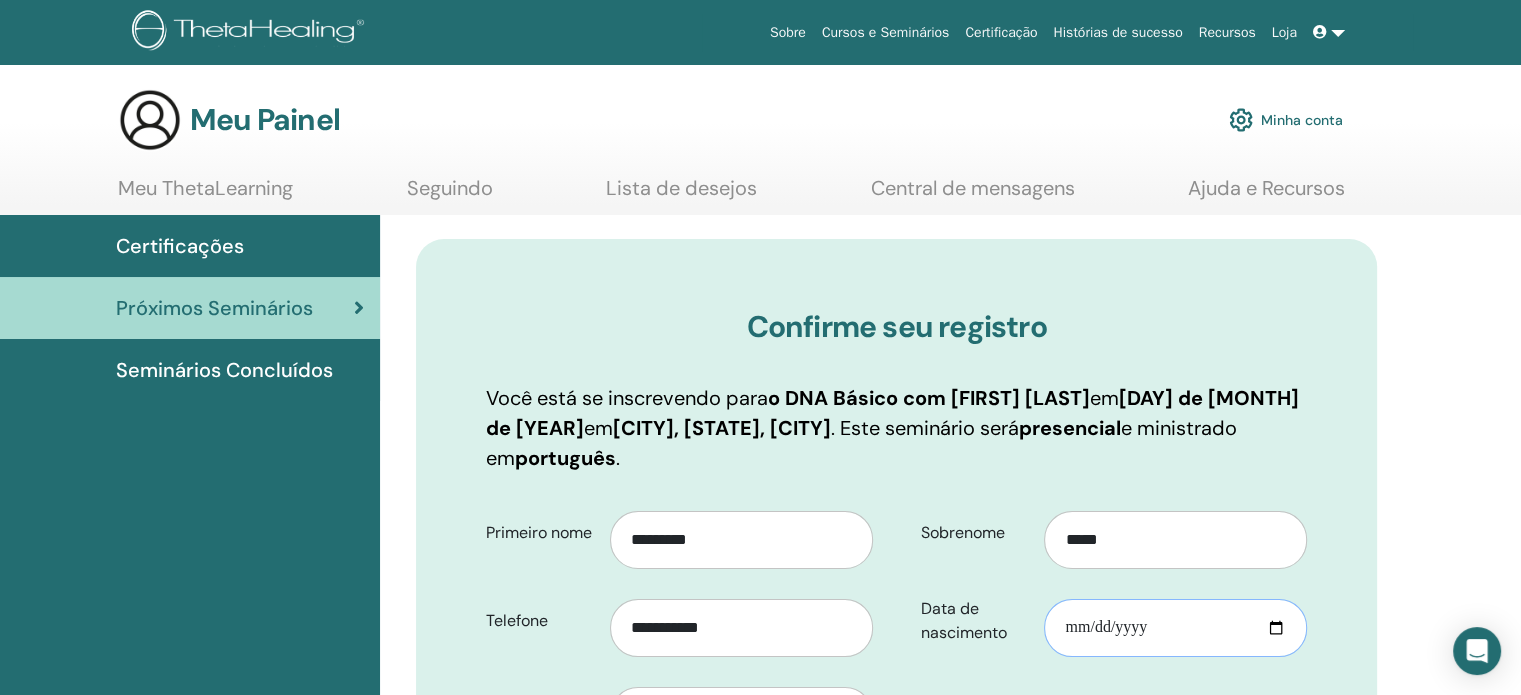 type on "**********" 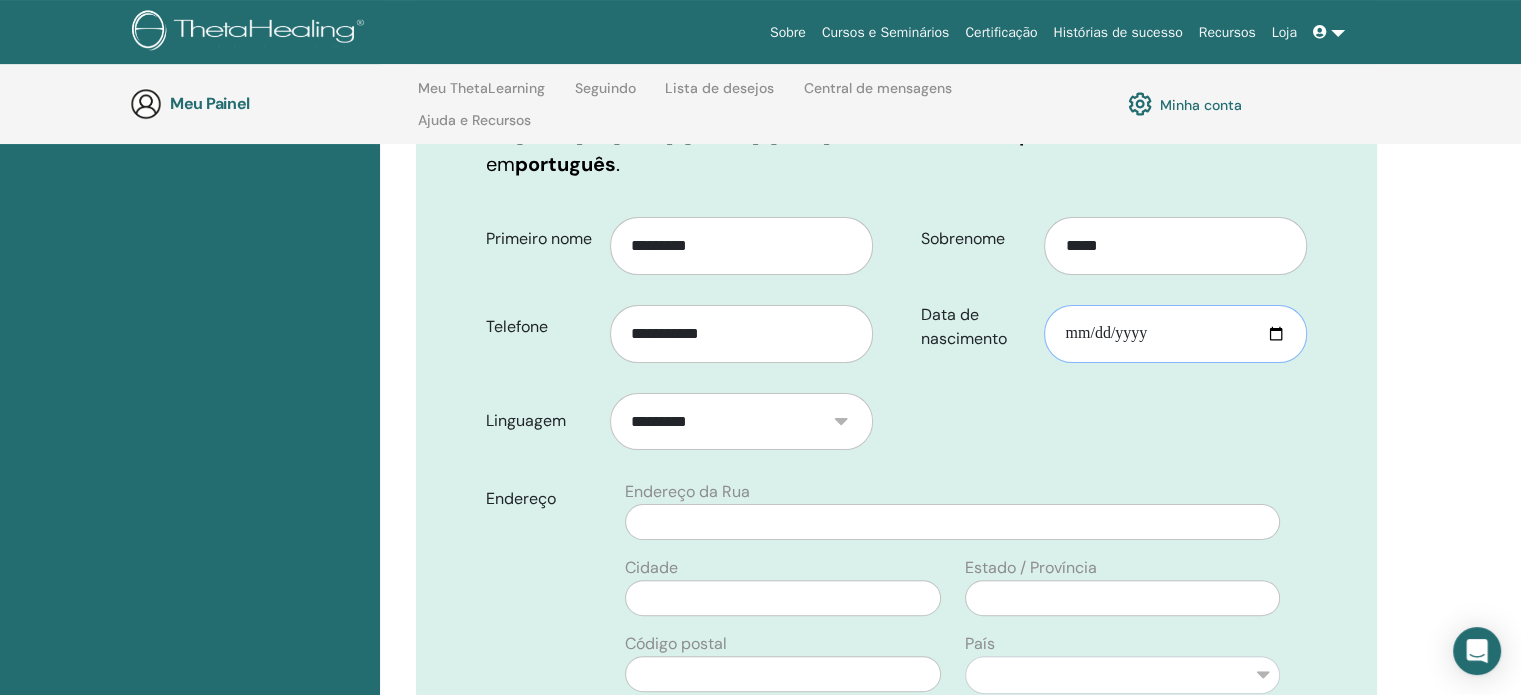 scroll, scrollTop: 375, scrollLeft: 0, axis: vertical 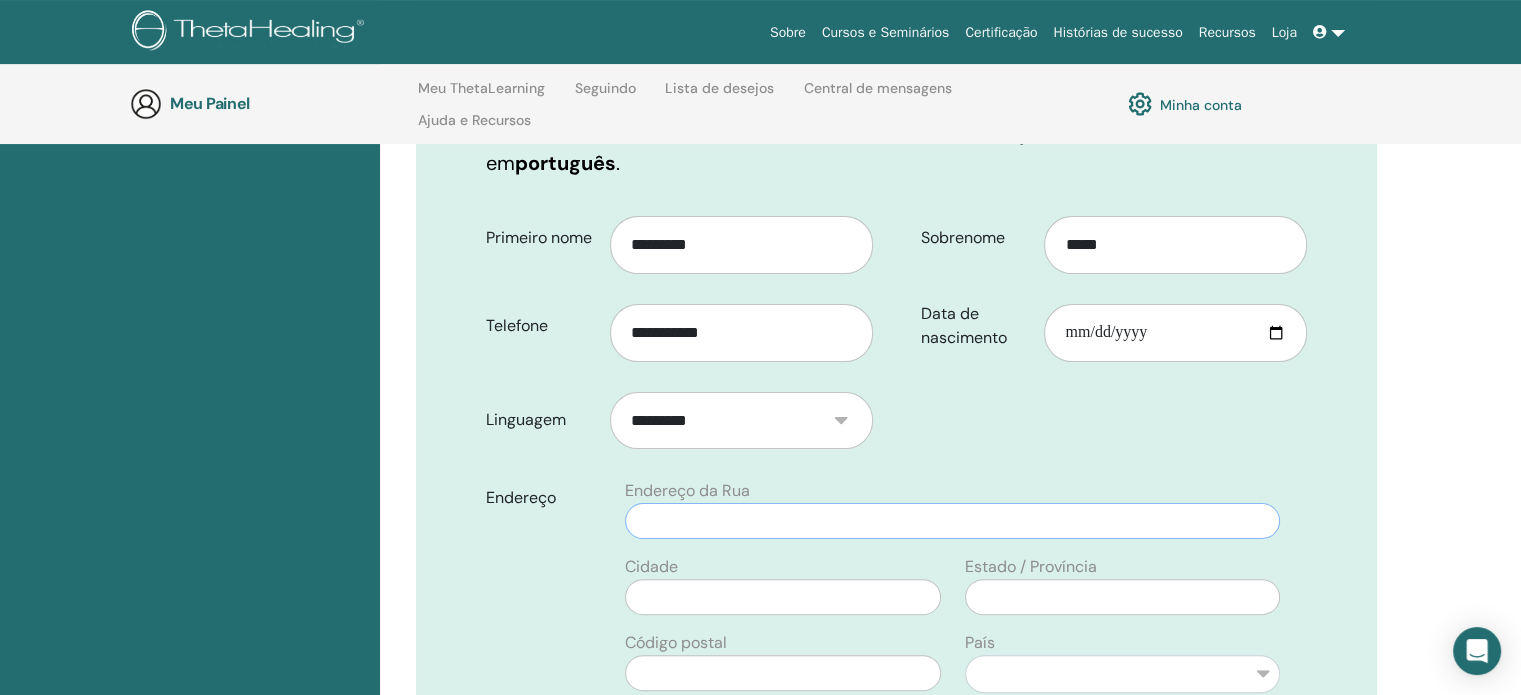 click at bounding box center [952, 521] 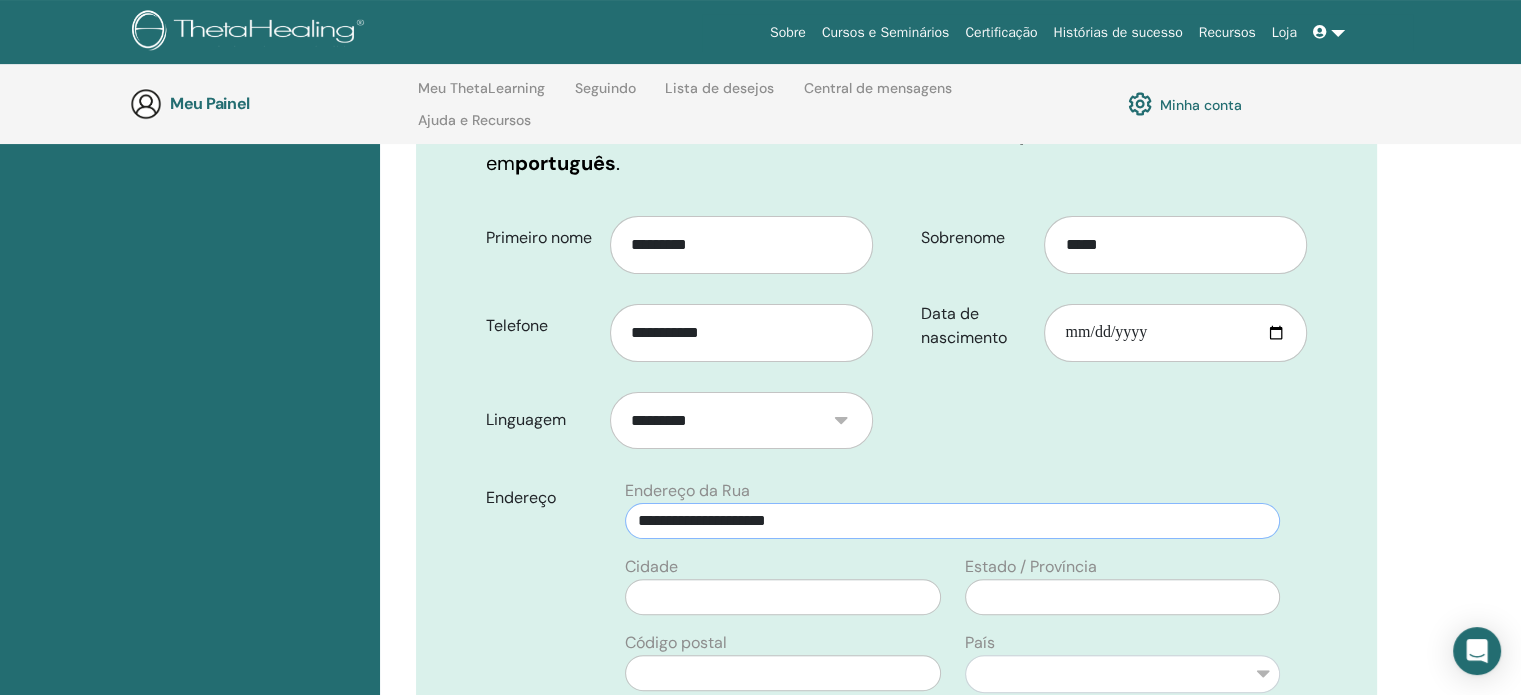 type on "**********" 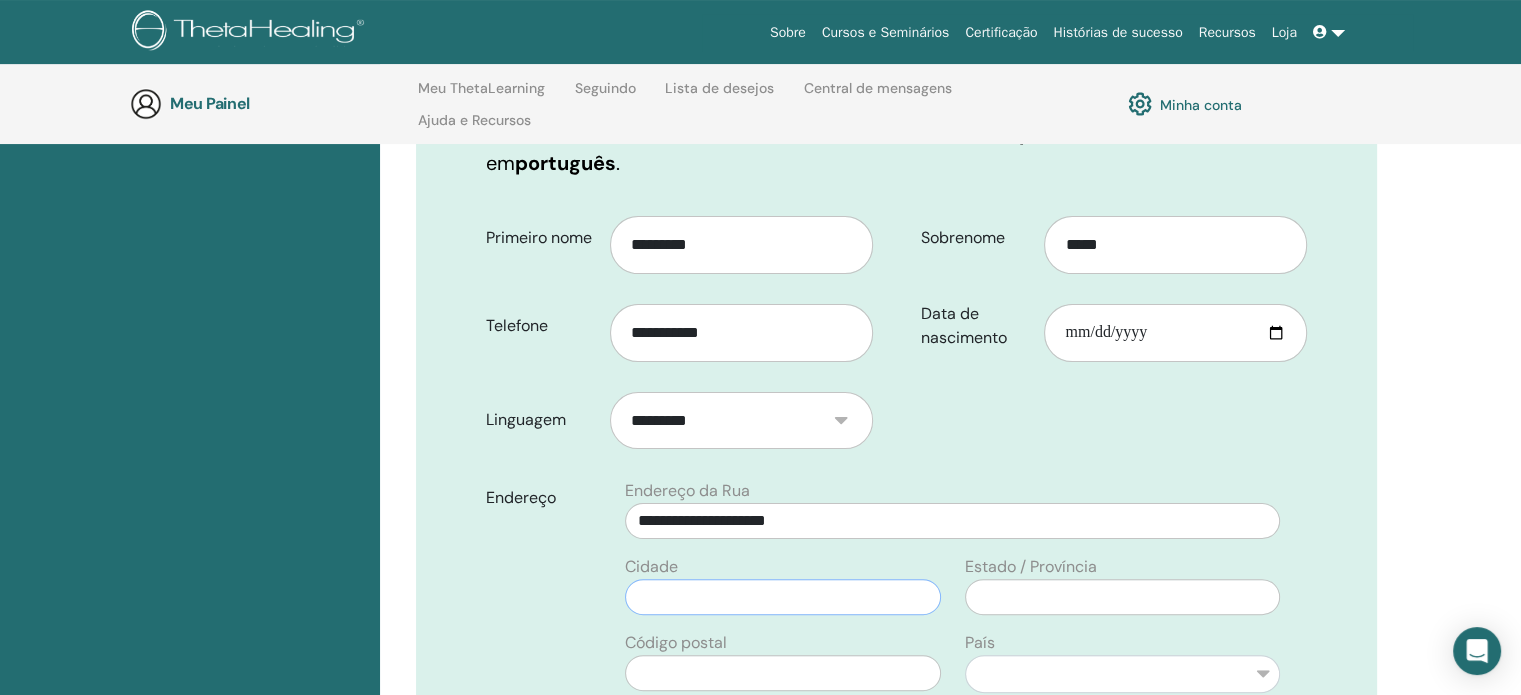 click at bounding box center [782, 597] 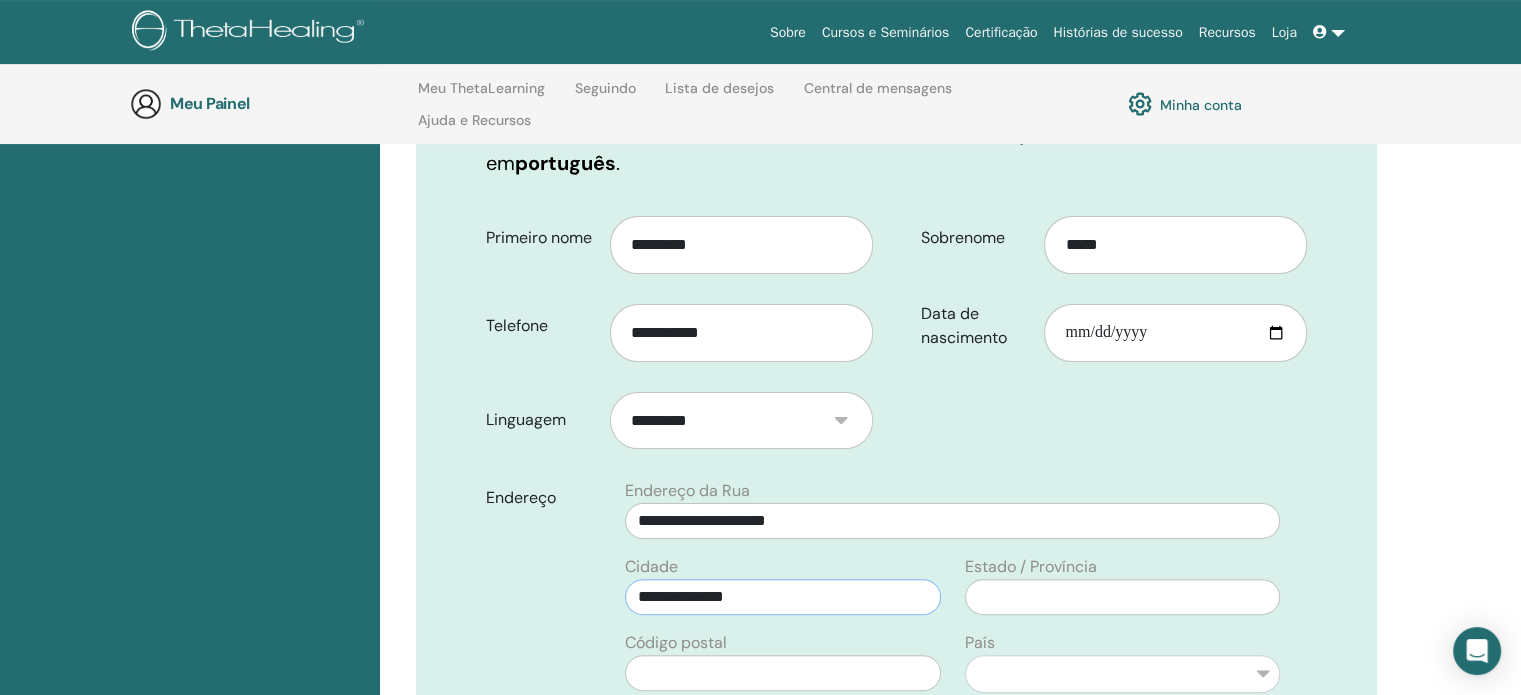 type on "**********" 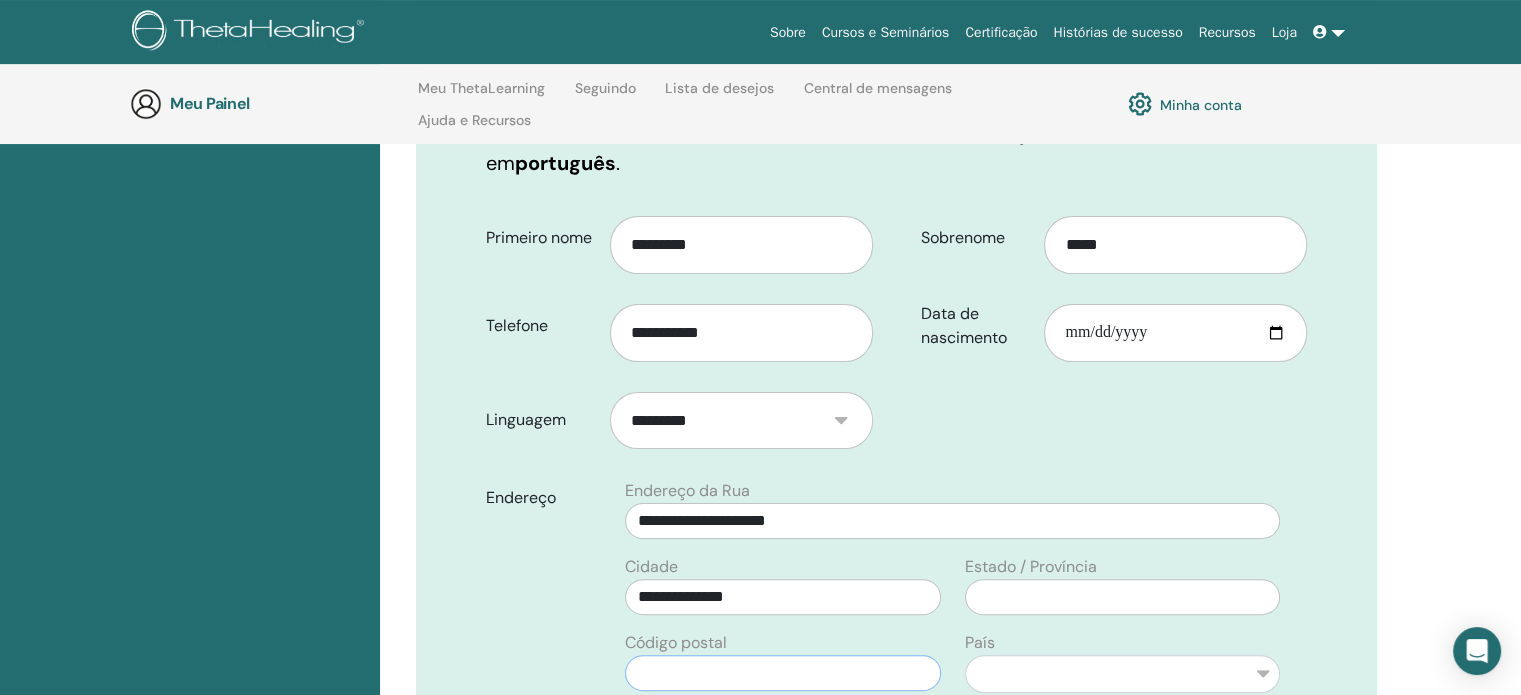 click at bounding box center [782, 673] 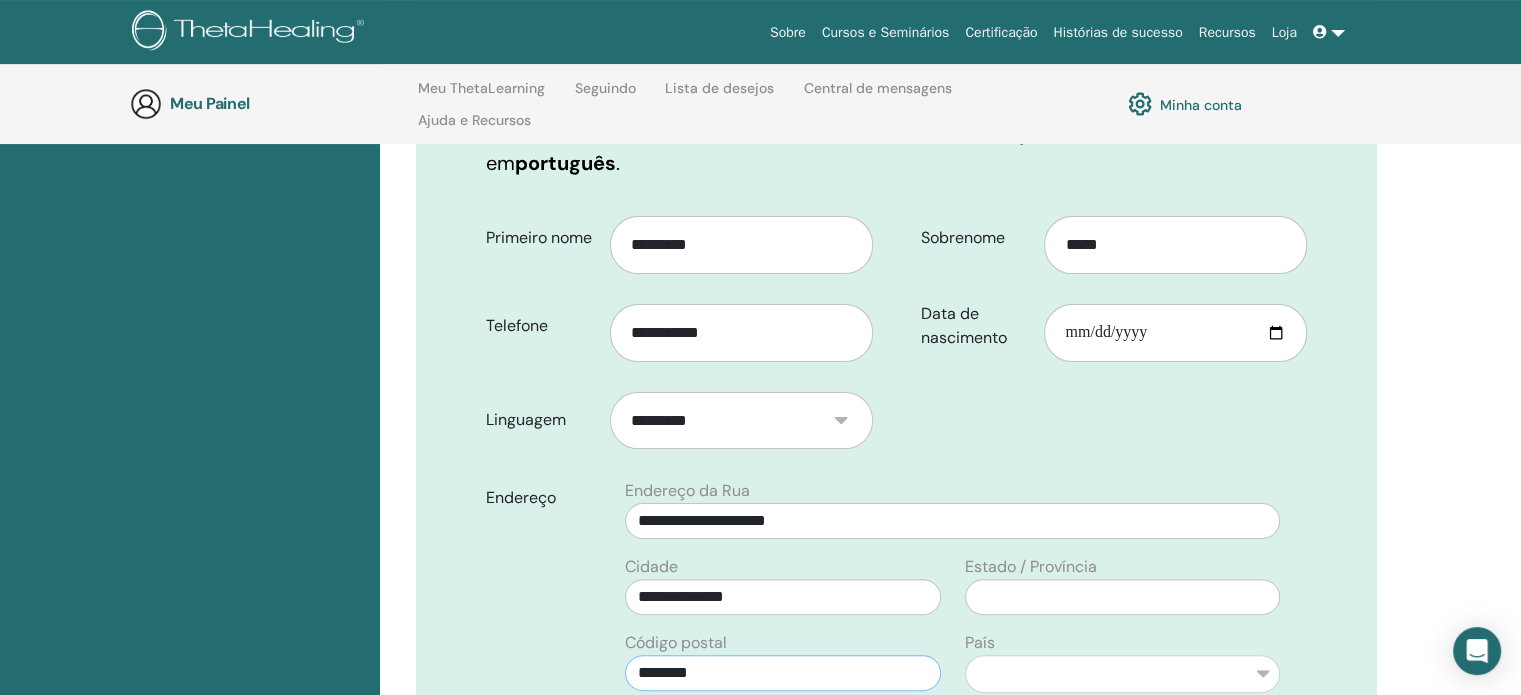 type on "********" 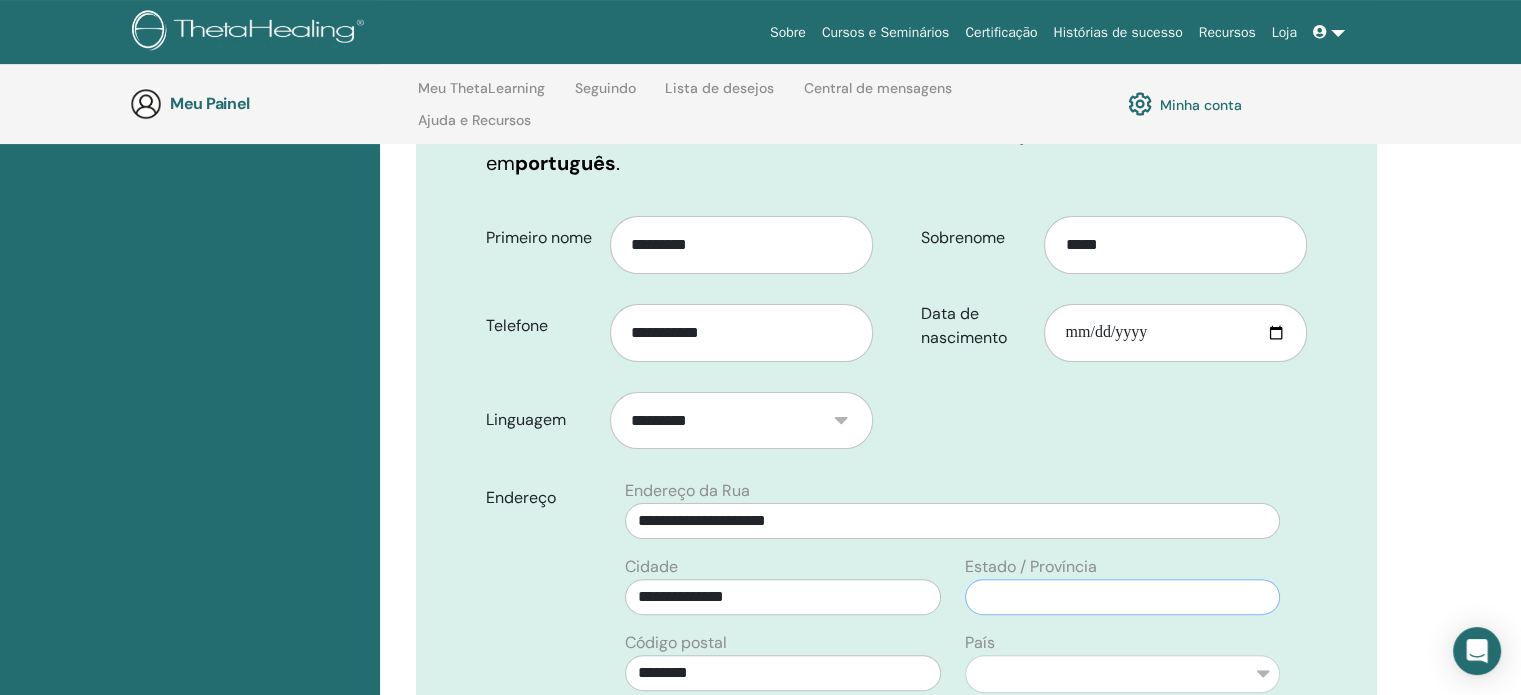 click at bounding box center [1122, 597] 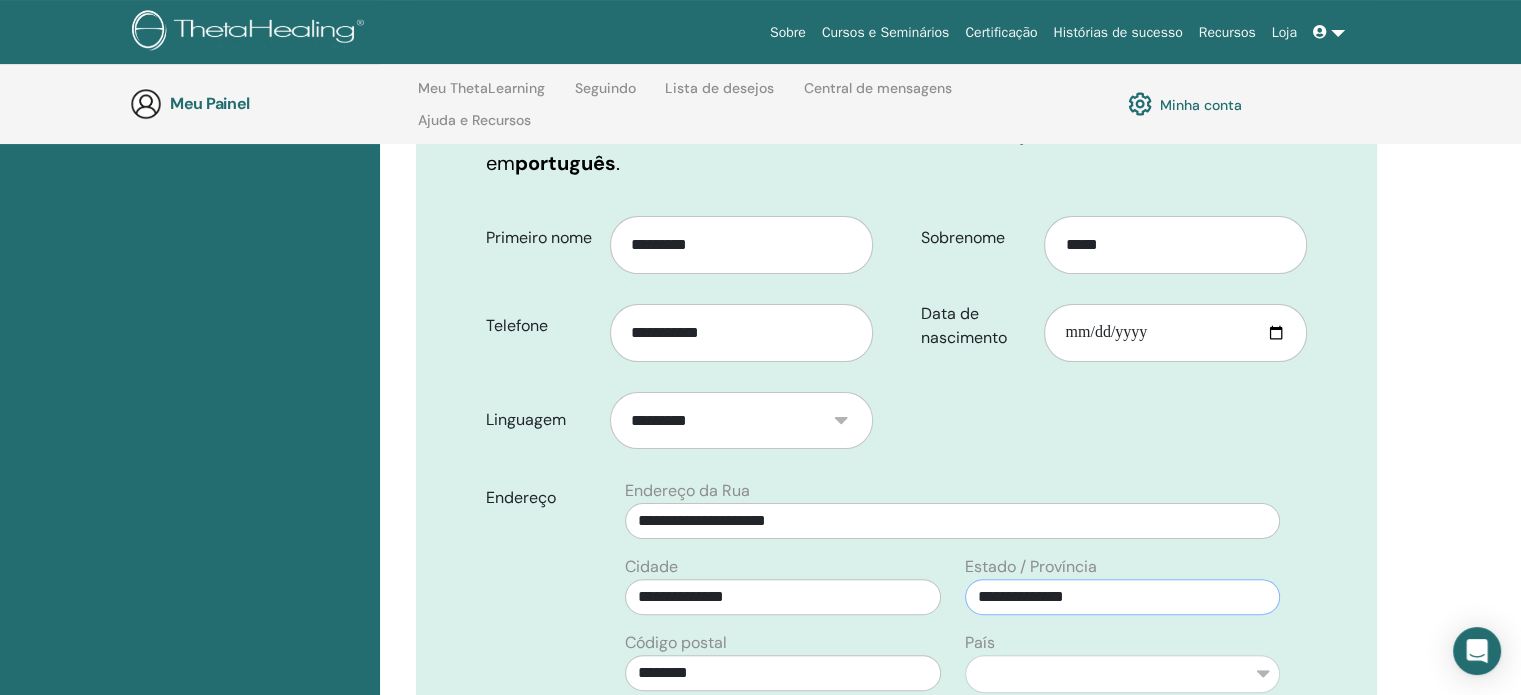 type on "**********" 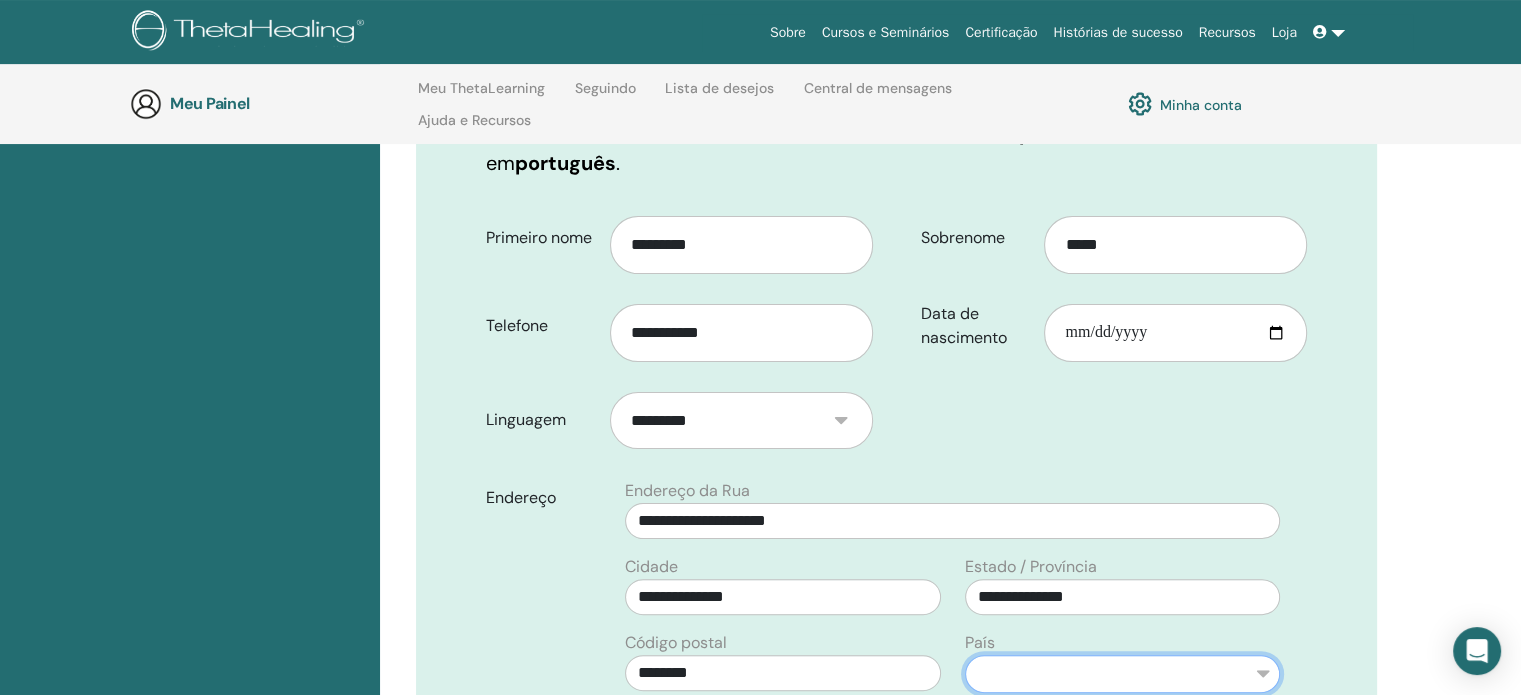 click on "**********" at bounding box center (1122, 674) 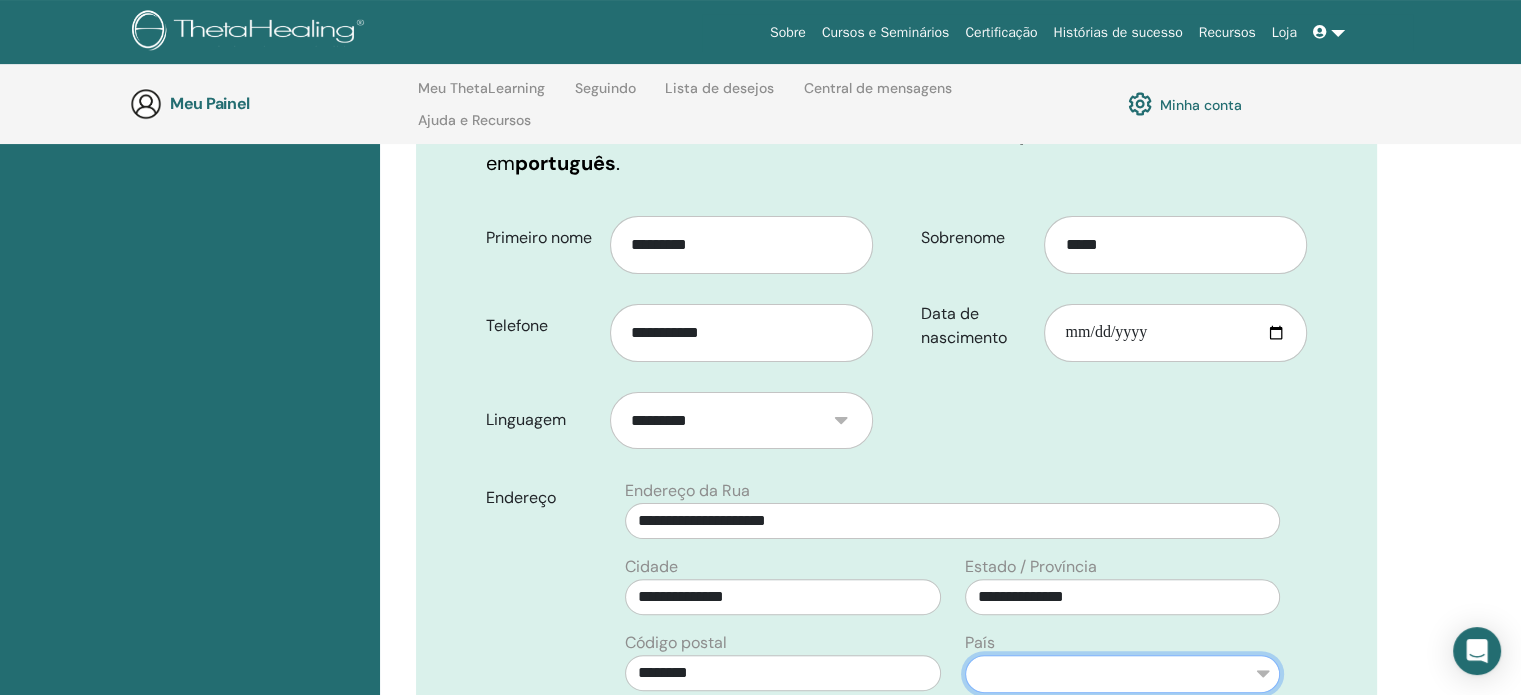 select on "**" 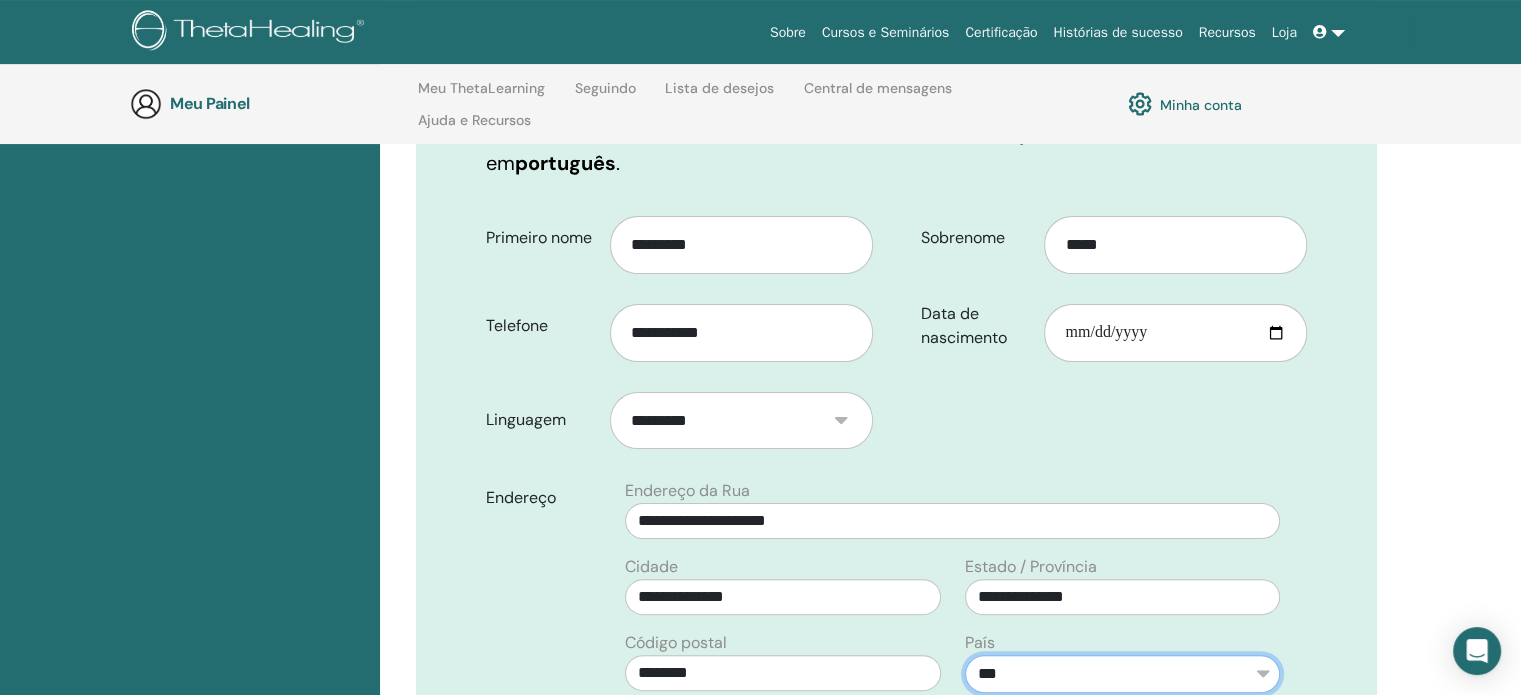 click on "**********" at bounding box center (1122, 674) 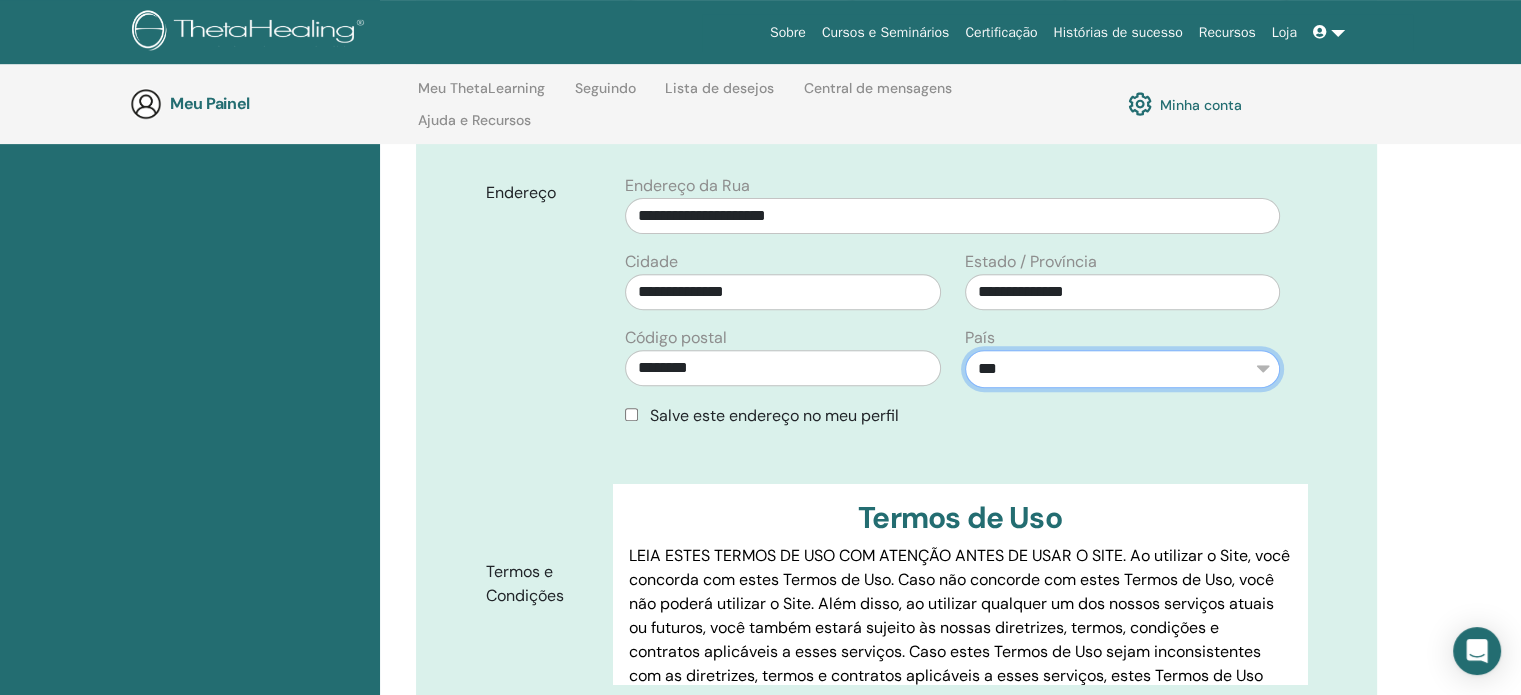 scroll, scrollTop: 679, scrollLeft: 0, axis: vertical 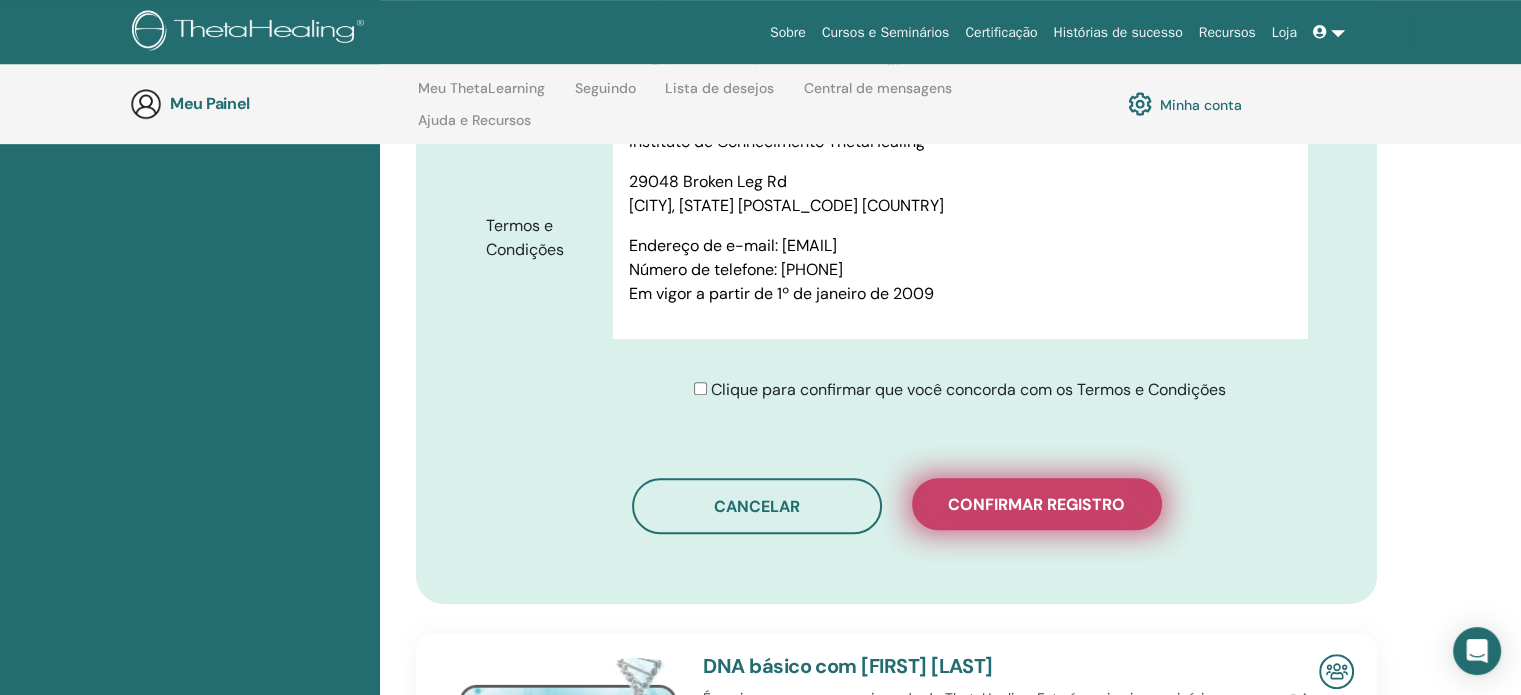 click on "Confirmar registro" at bounding box center (1036, 504) 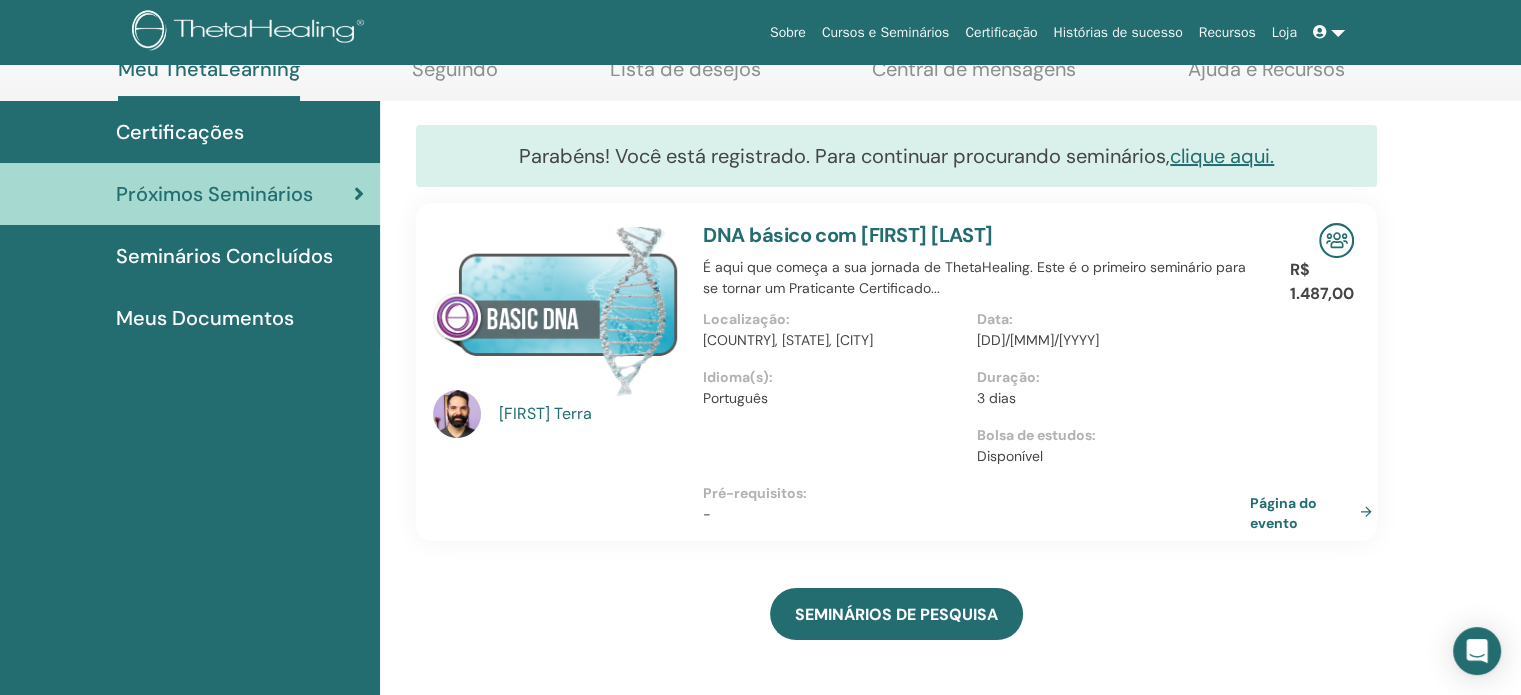 scroll, scrollTop: 249, scrollLeft: 0, axis: vertical 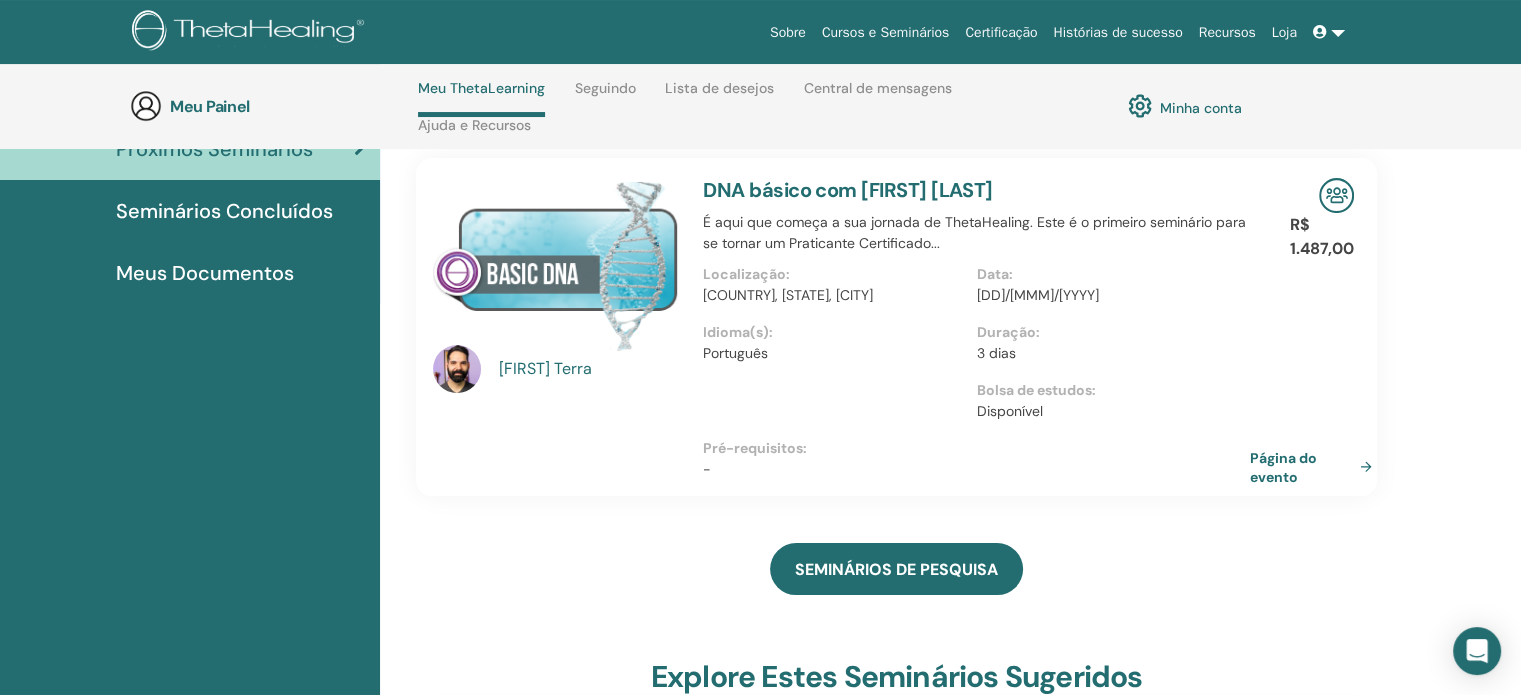click on "R$ 1.487,00 Página do evento" at bounding box center [1329, 327] 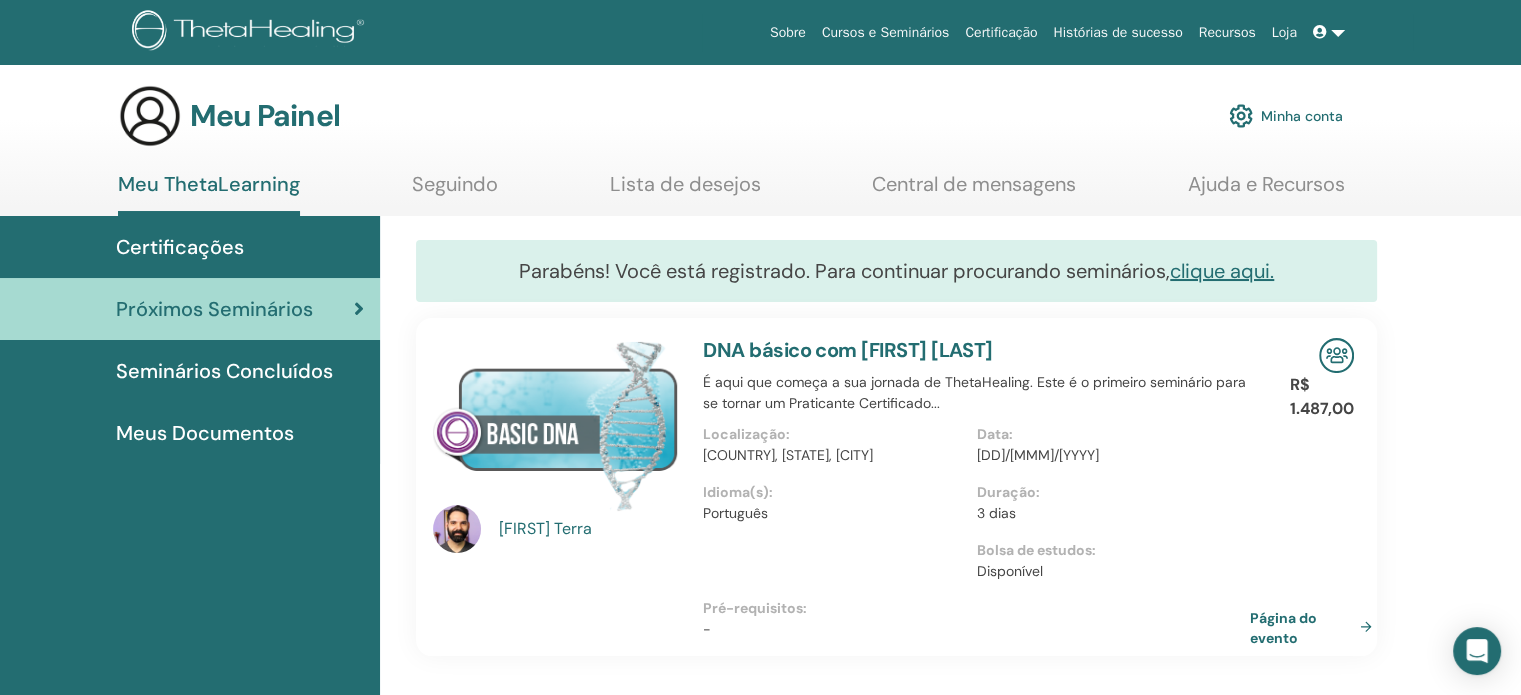 scroll, scrollTop: 0, scrollLeft: 0, axis: both 